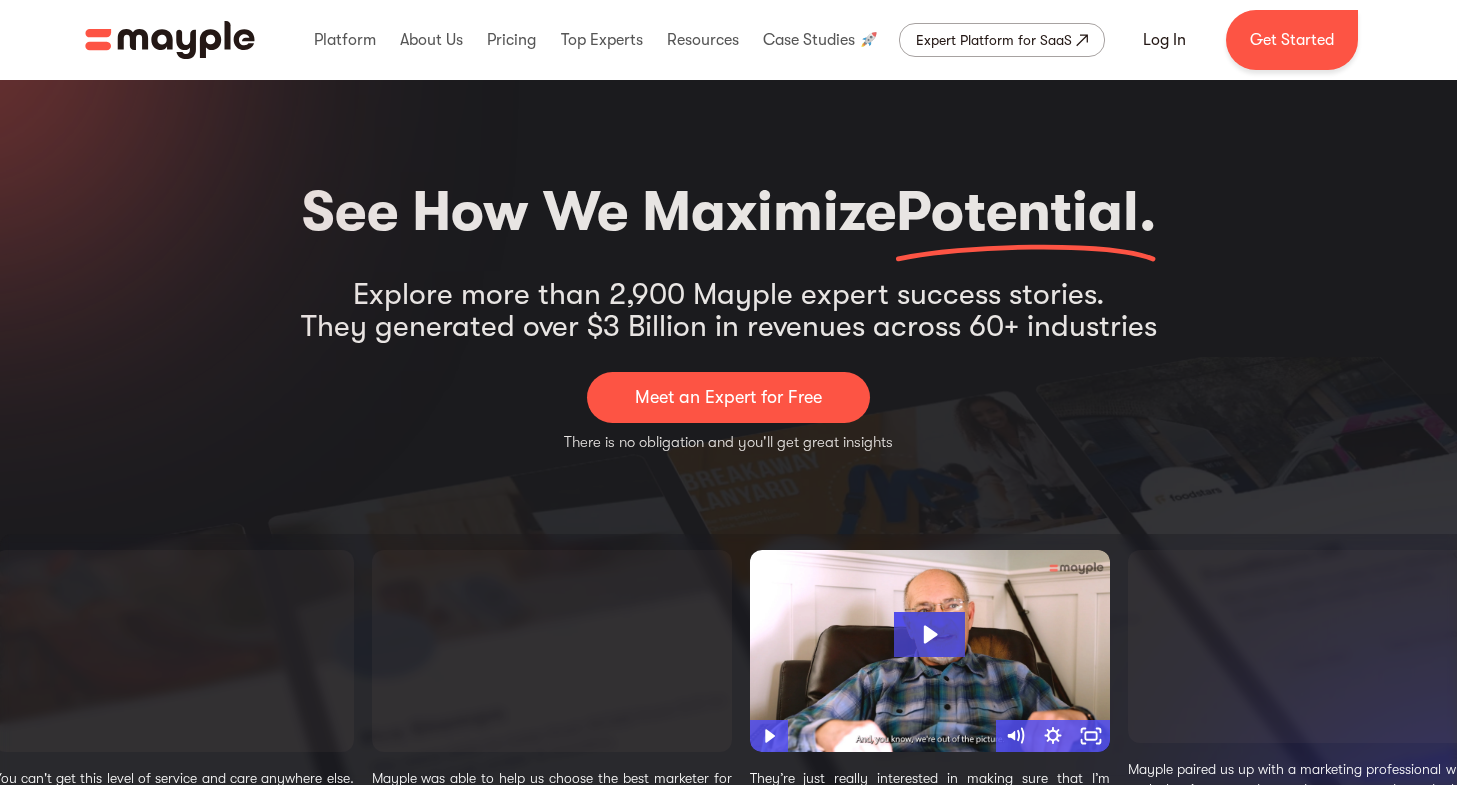 select on "Beauty" 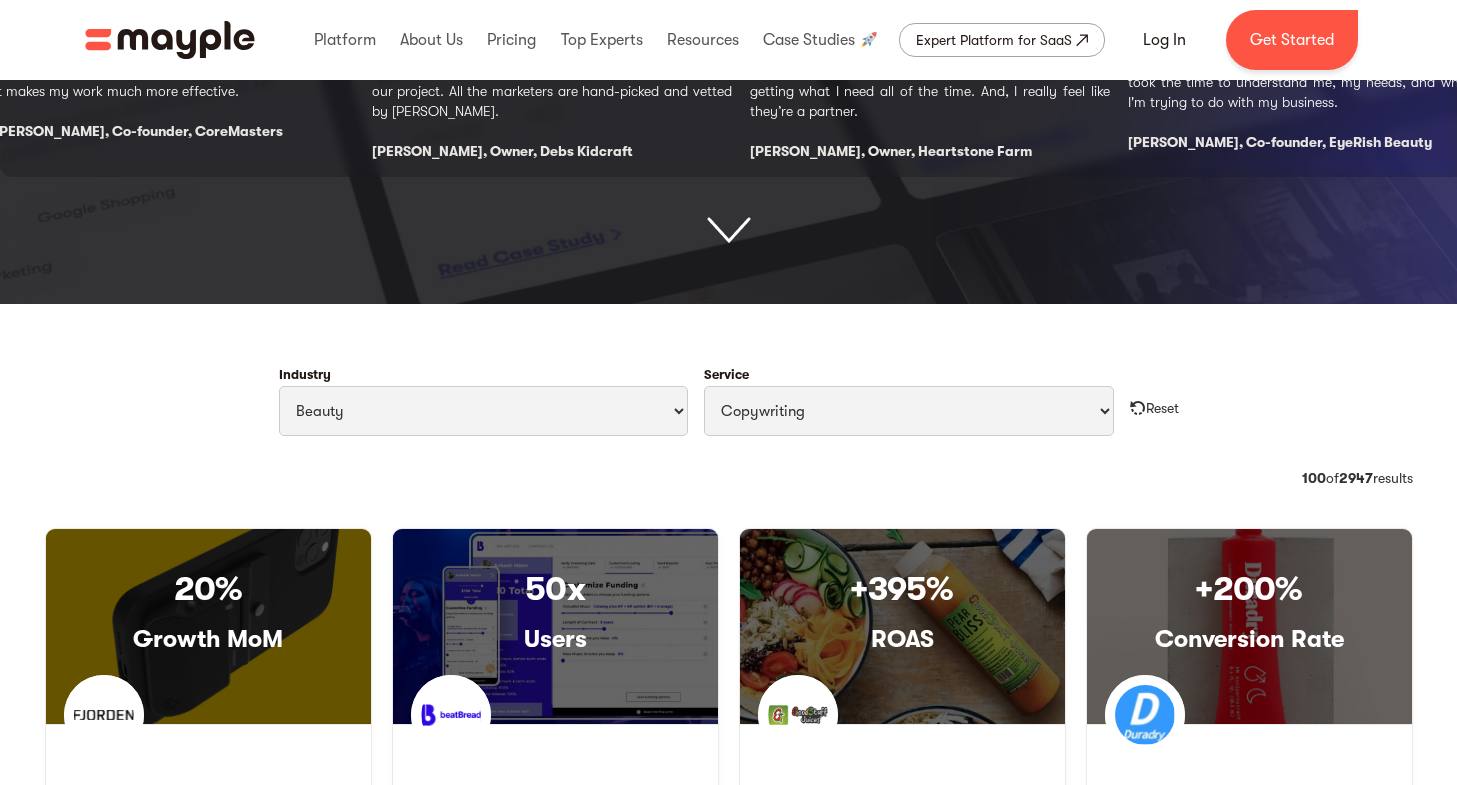scroll, scrollTop: 0, scrollLeft: 0, axis: both 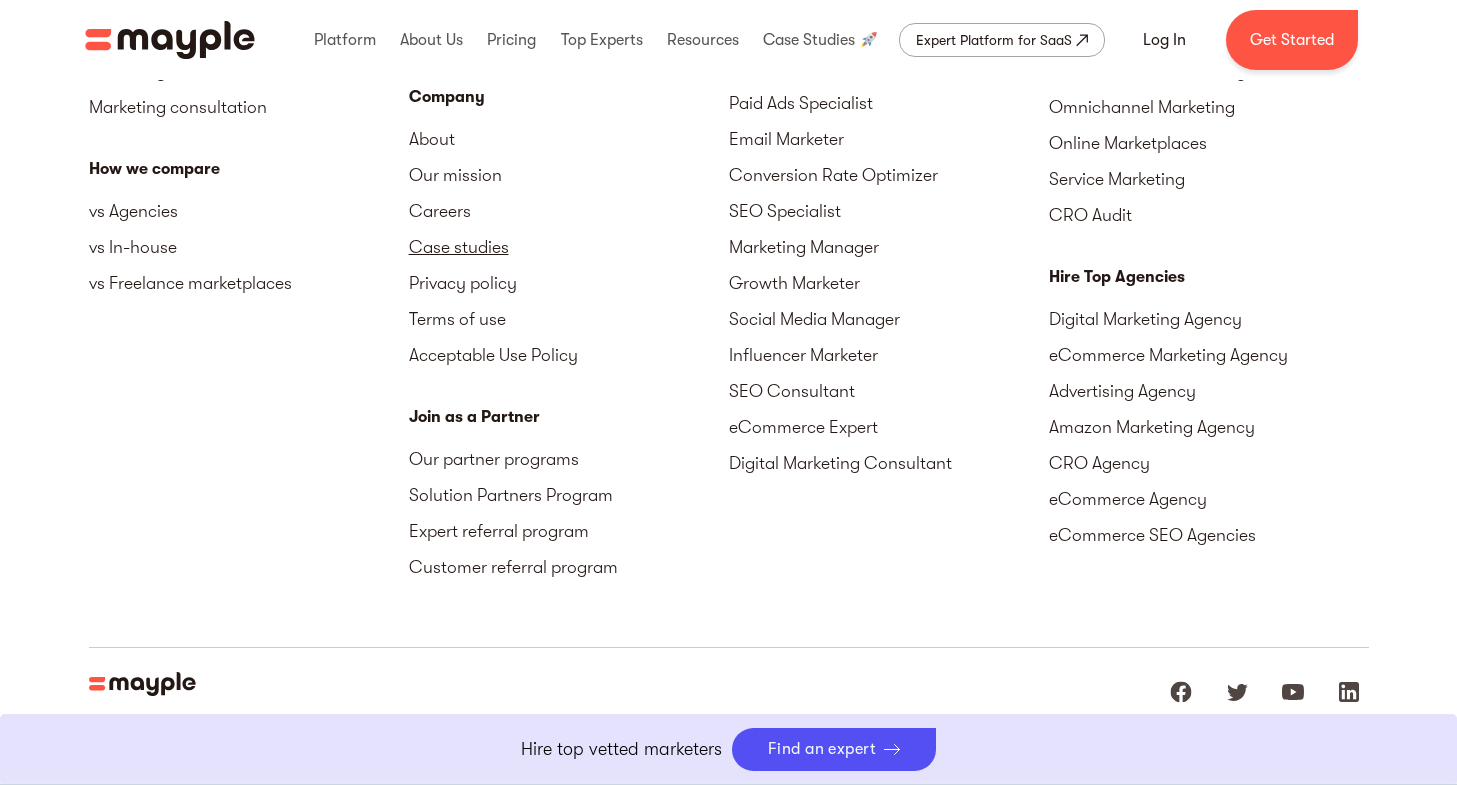 click on "Case studies" at bounding box center [569, 247] 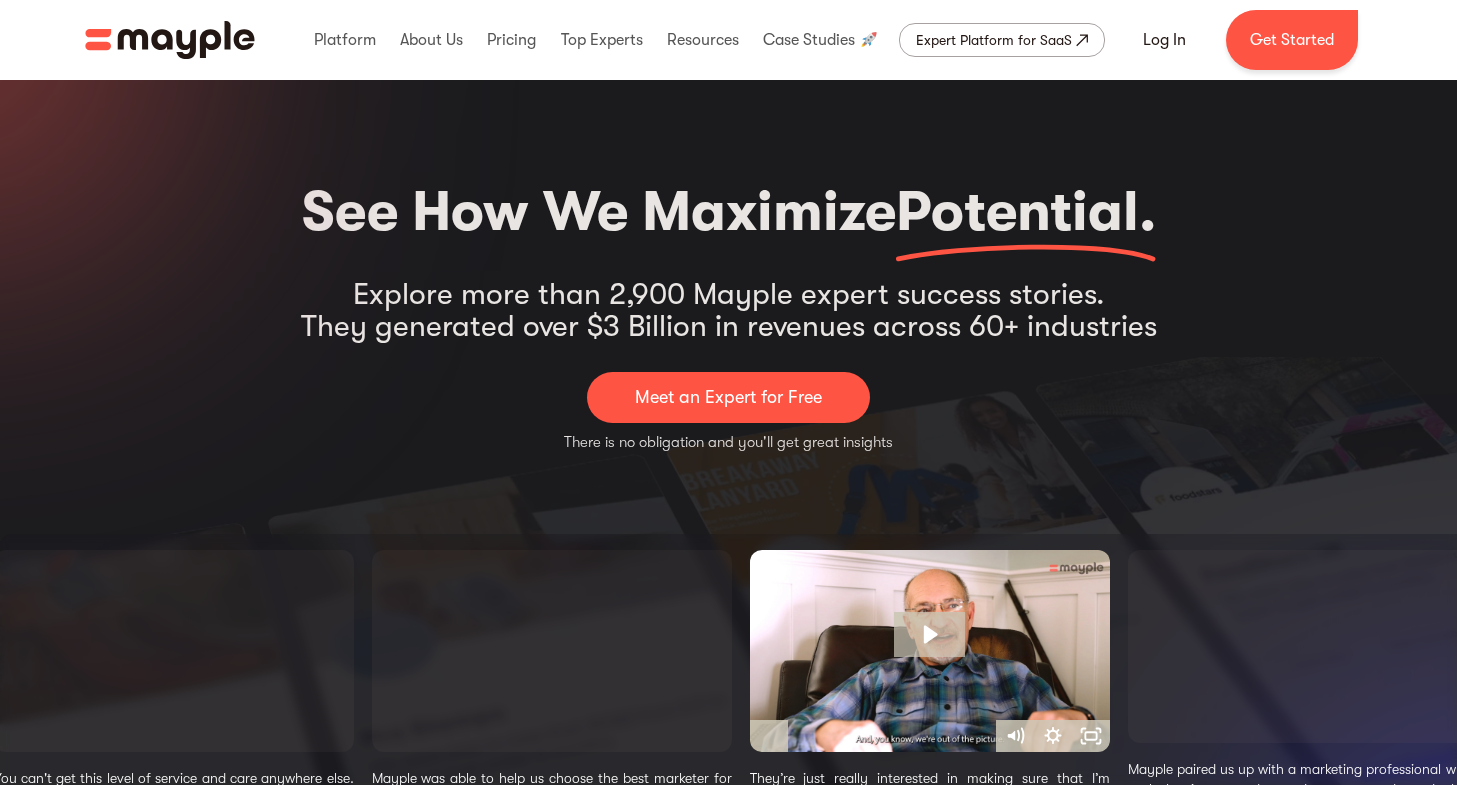 scroll, scrollTop: 0, scrollLeft: 0, axis: both 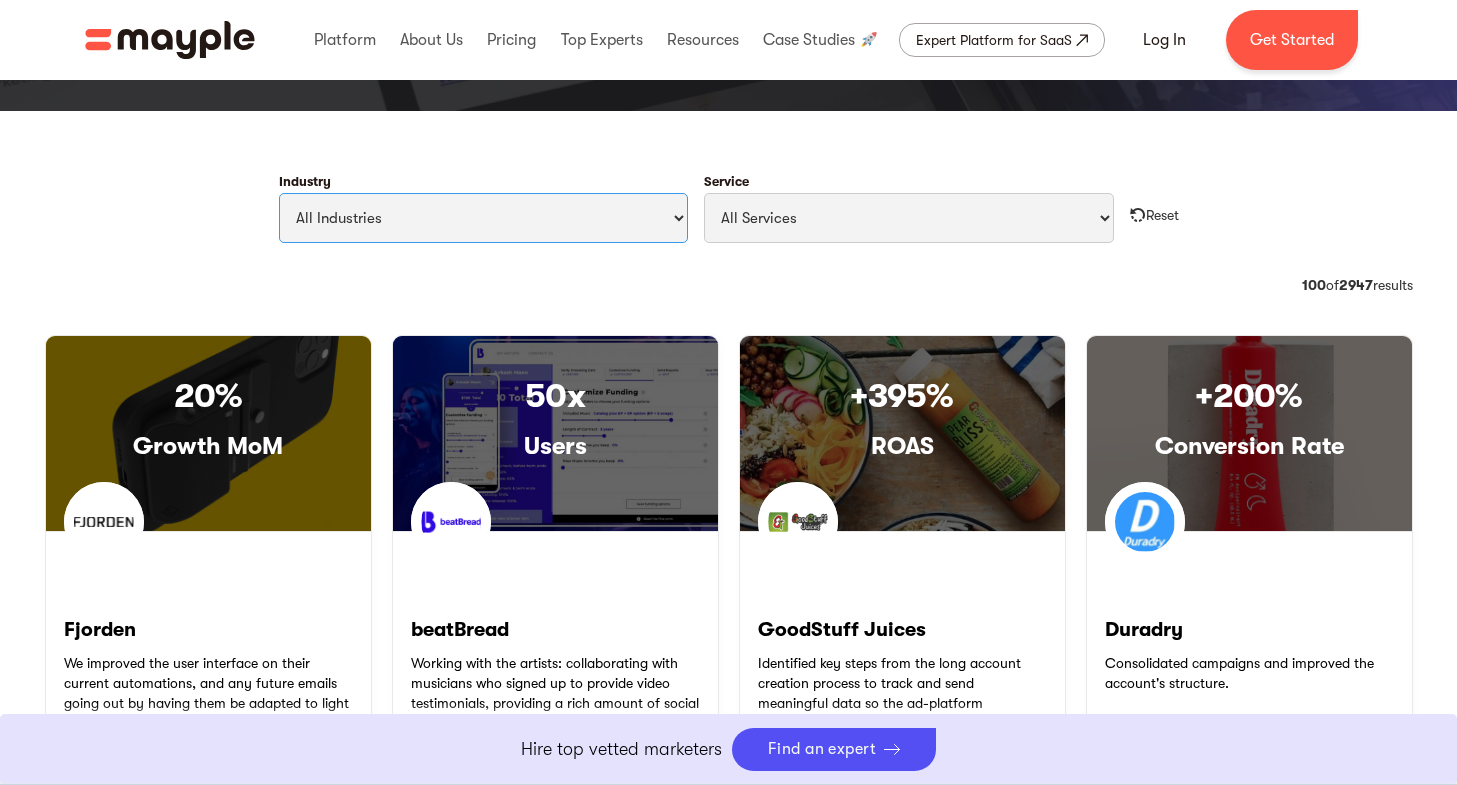 click on "All Industries Travel & Leisure Nonprofit & Government Automotive & Transportation Technology Style & Fashion Sports, Outdoors & Fitness Real Estate Professional Services Pets Home & Garden Health & Wellness Gaming Food & Drink Finance Education Beauty Baby Art & Entertainment" at bounding box center [484, 218] 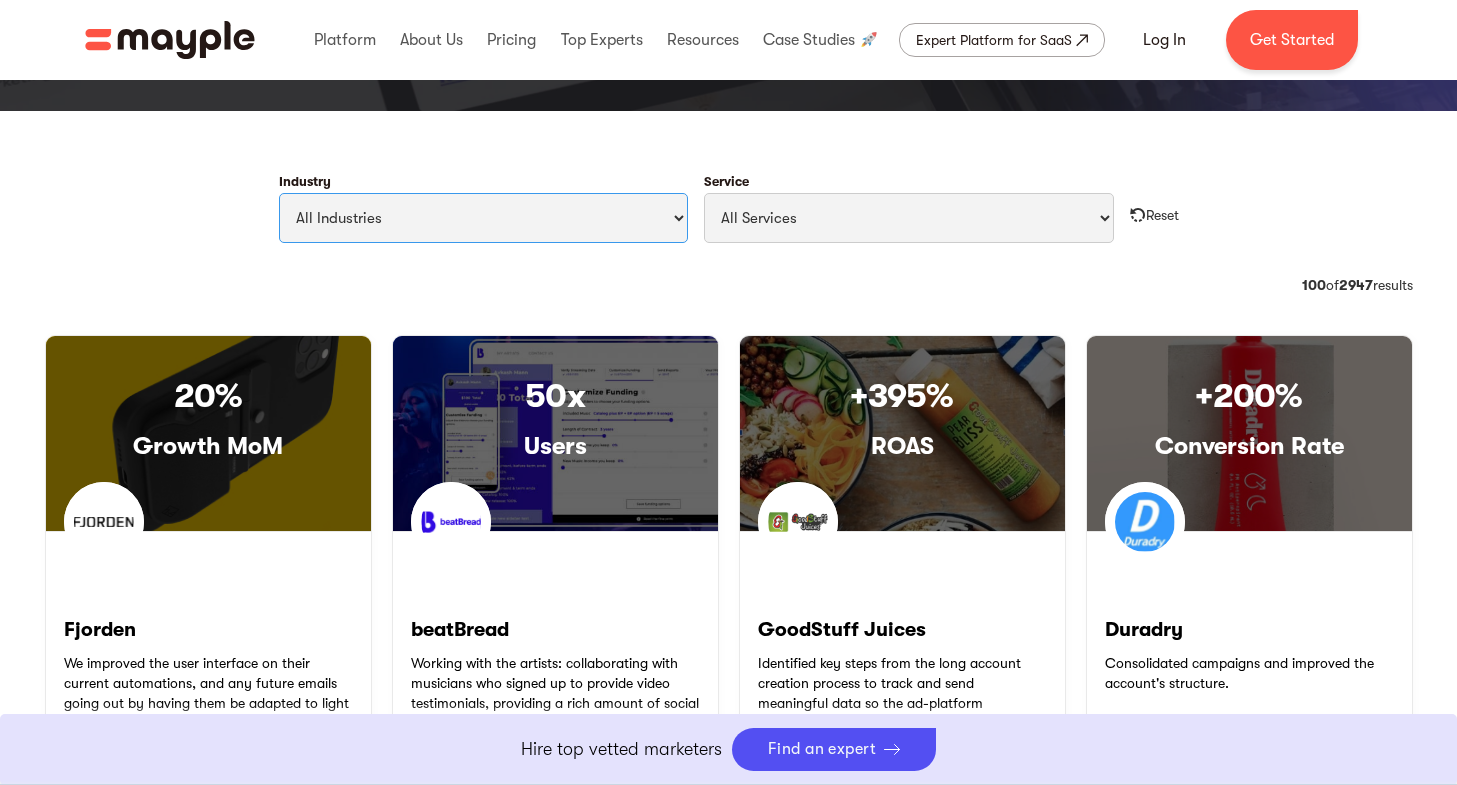 select on "Beauty" 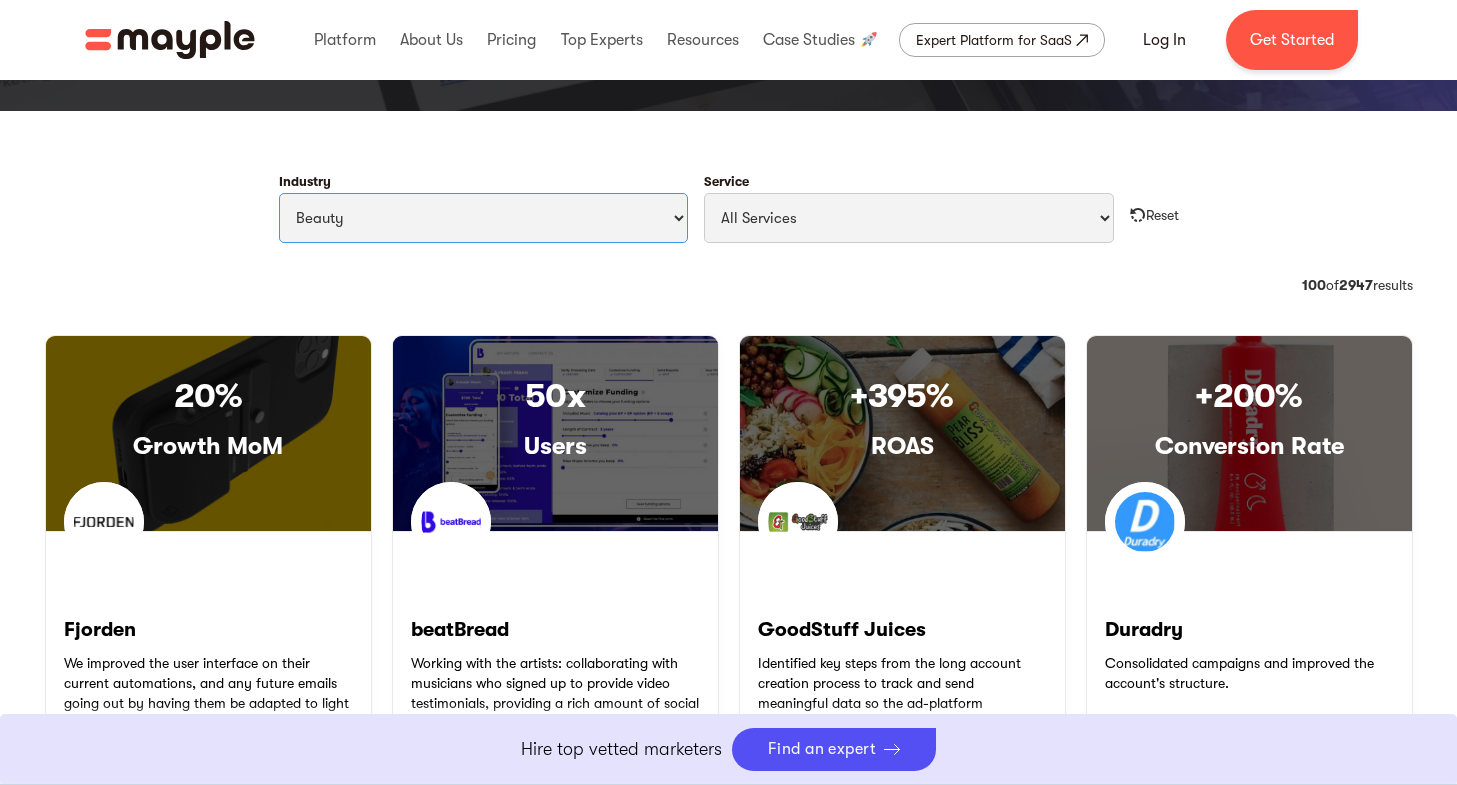 click on "All Industries Travel & Leisure Nonprofit & Government Automotive & Transportation Technology Style & Fashion Sports, Outdoors & Fitness Real Estate Professional Services Pets Home & Garden Health & Wellness Gaming Food & Drink Finance Education Beauty Baby Art & Entertainment" at bounding box center [484, 218] 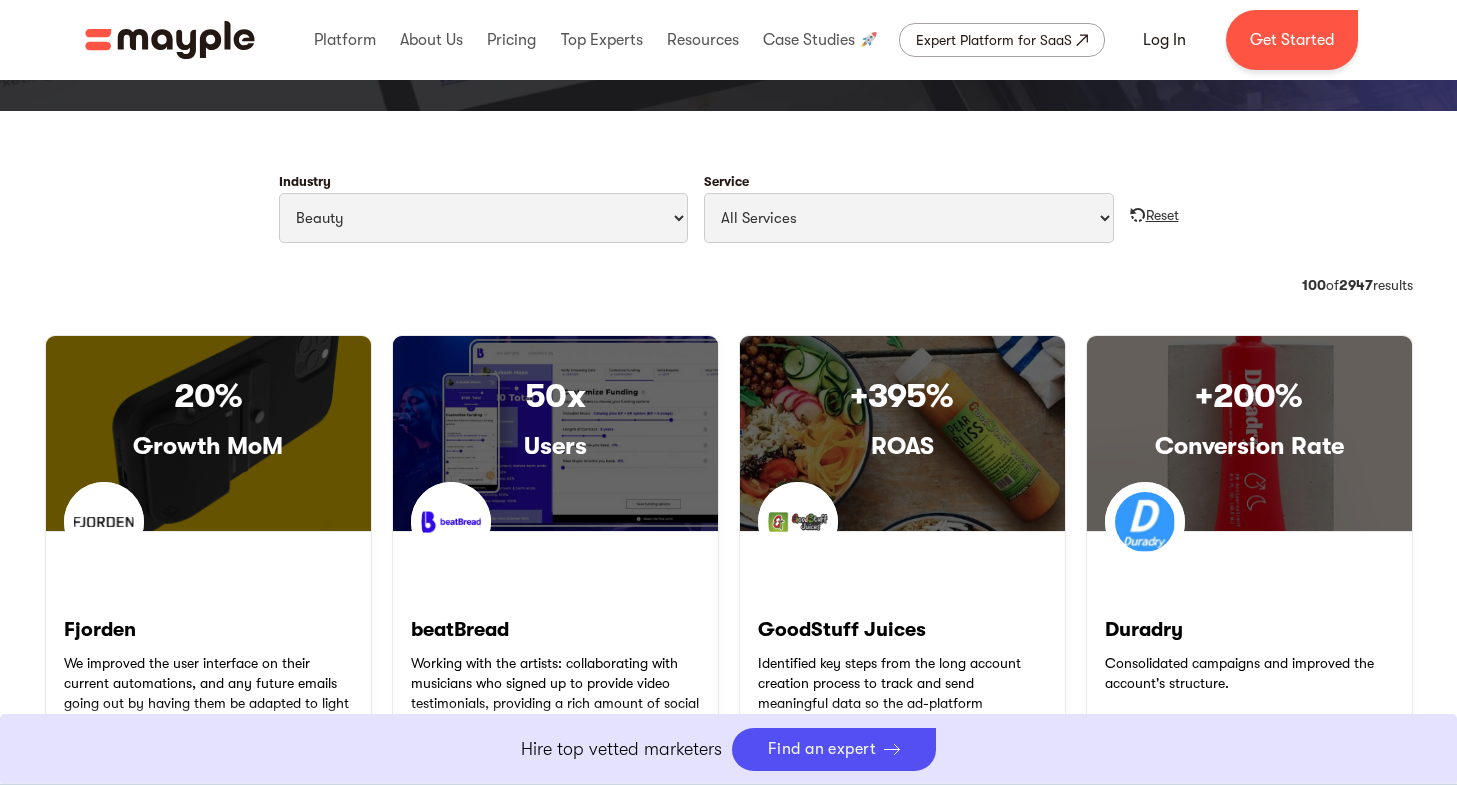 click on "Reset" at bounding box center (1162, 215) 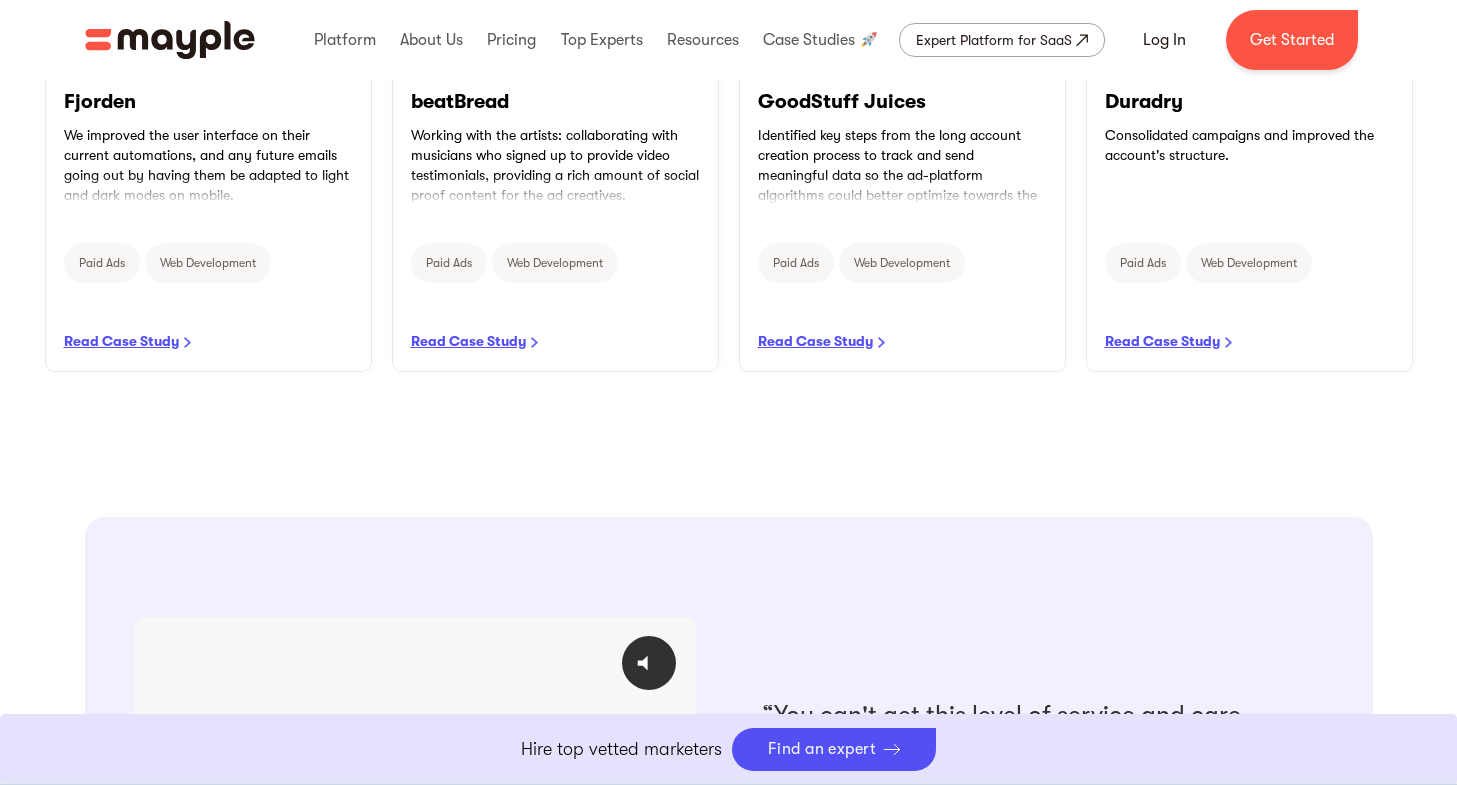 scroll, scrollTop: 1500, scrollLeft: 0, axis: vertical 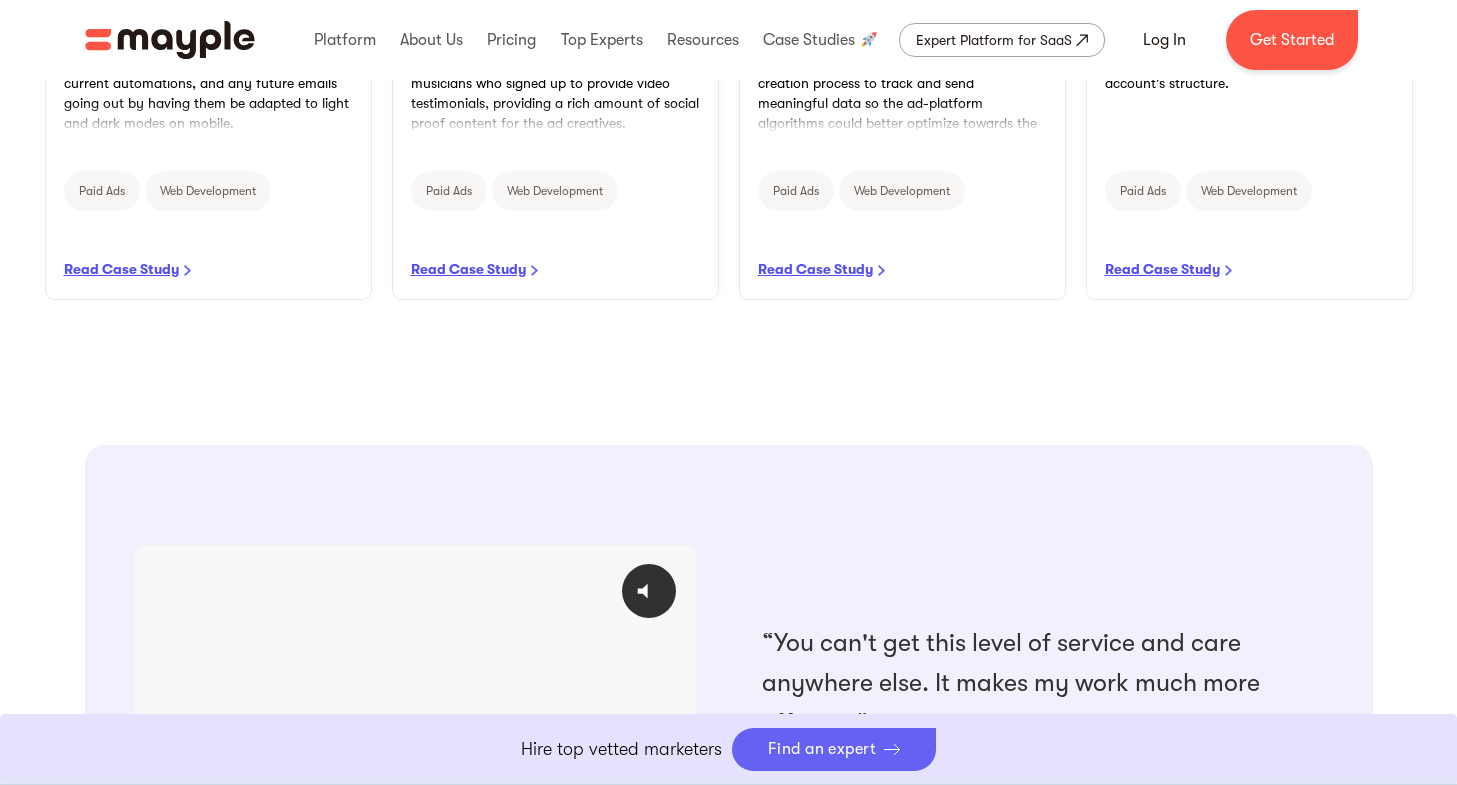click on "Find an expert" at bounding box center (822, 749) 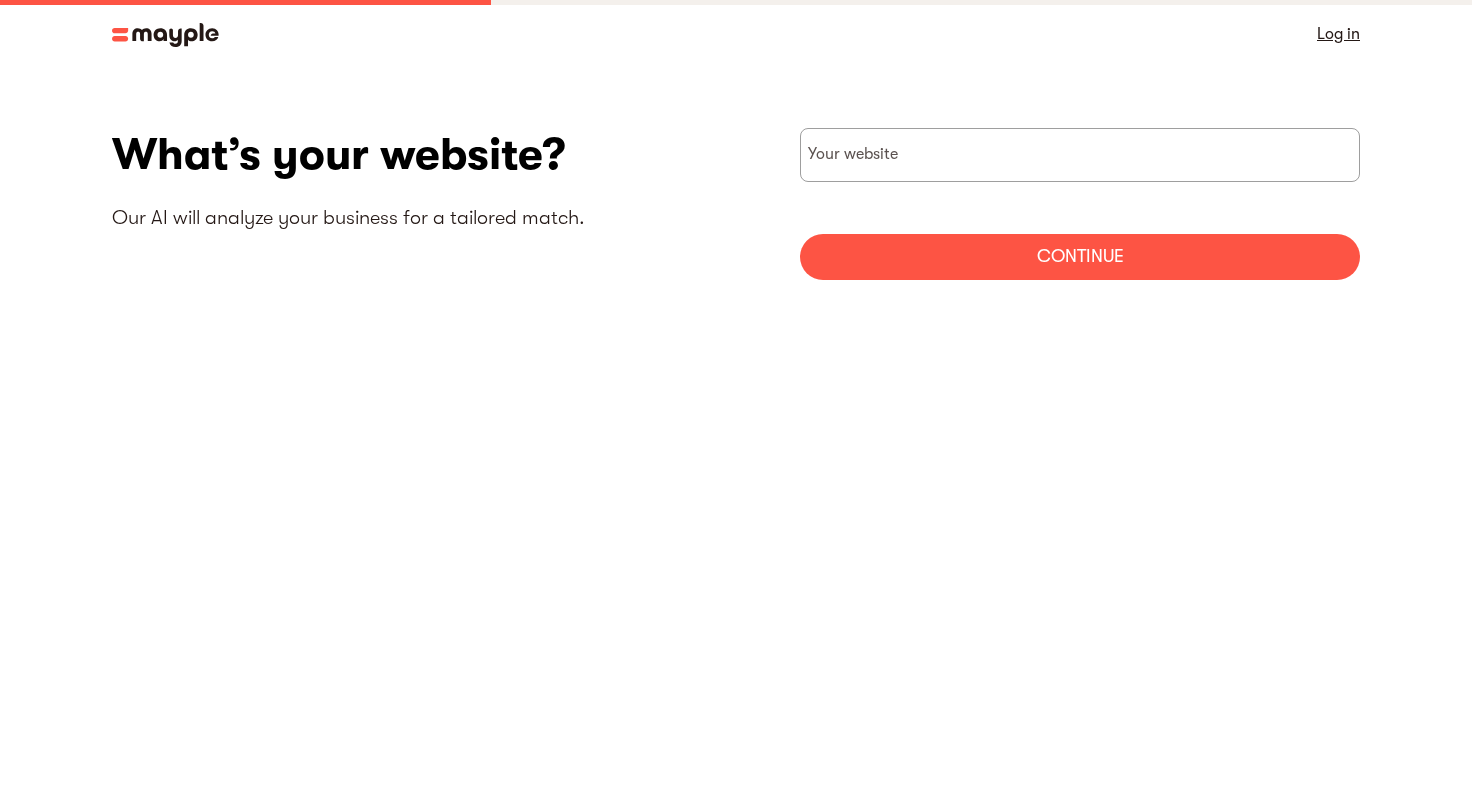 scroll, scrollTop: 0, scrollLeft: 0, axis: both 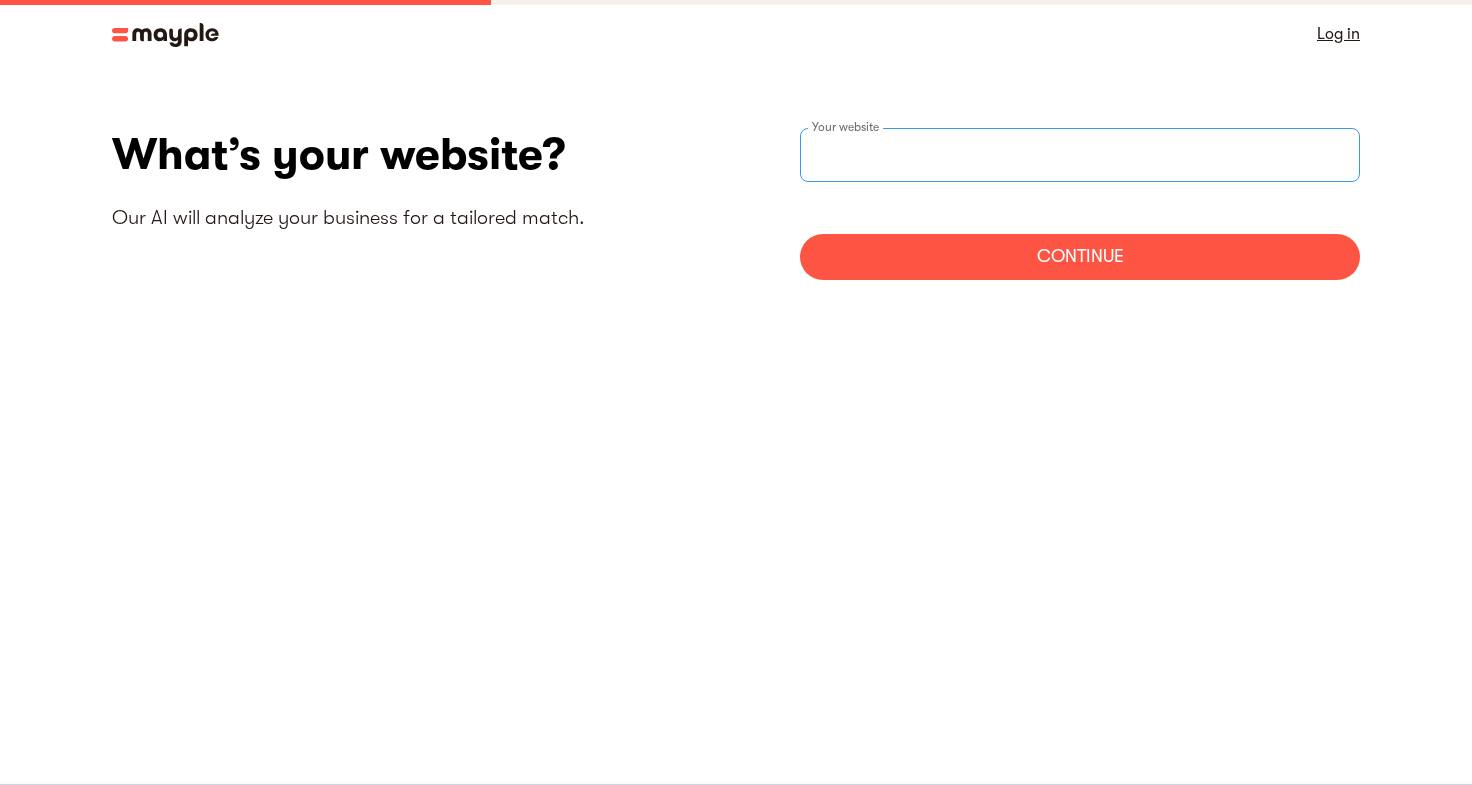 click at bounding box center [1080, 155] 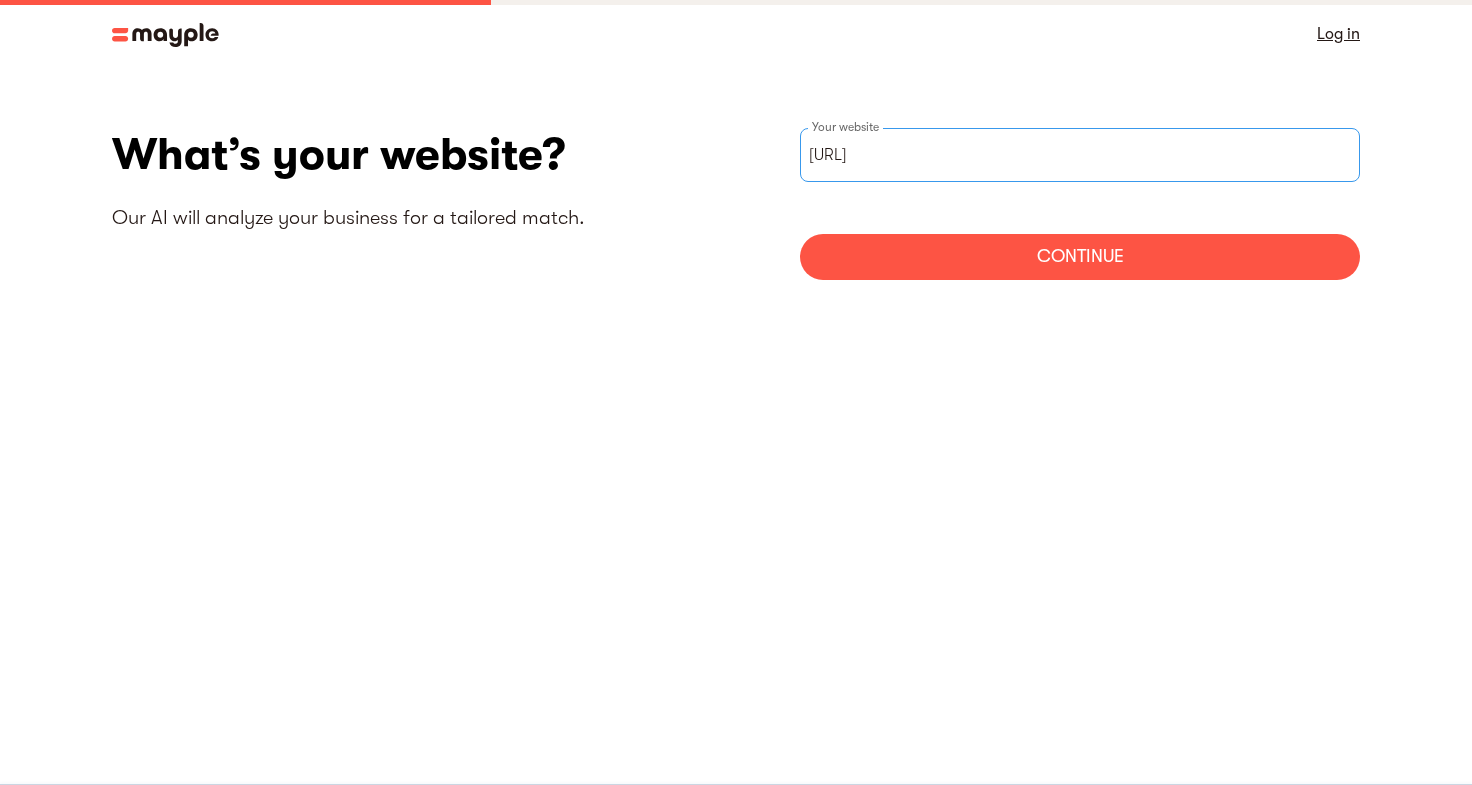 type on "https://petbeauty.com.au" 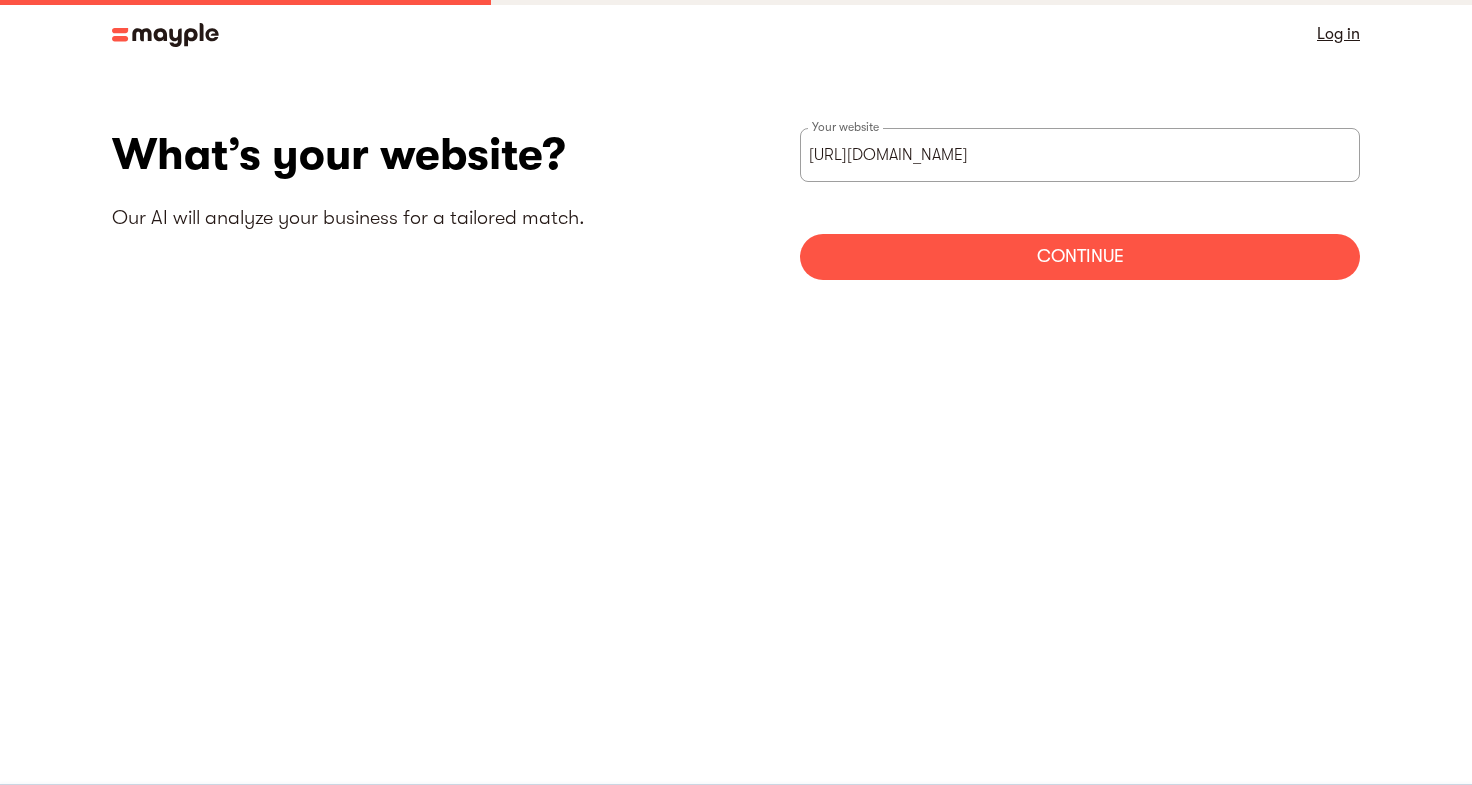 click on "Continue" at bounding box center (1080, 257) 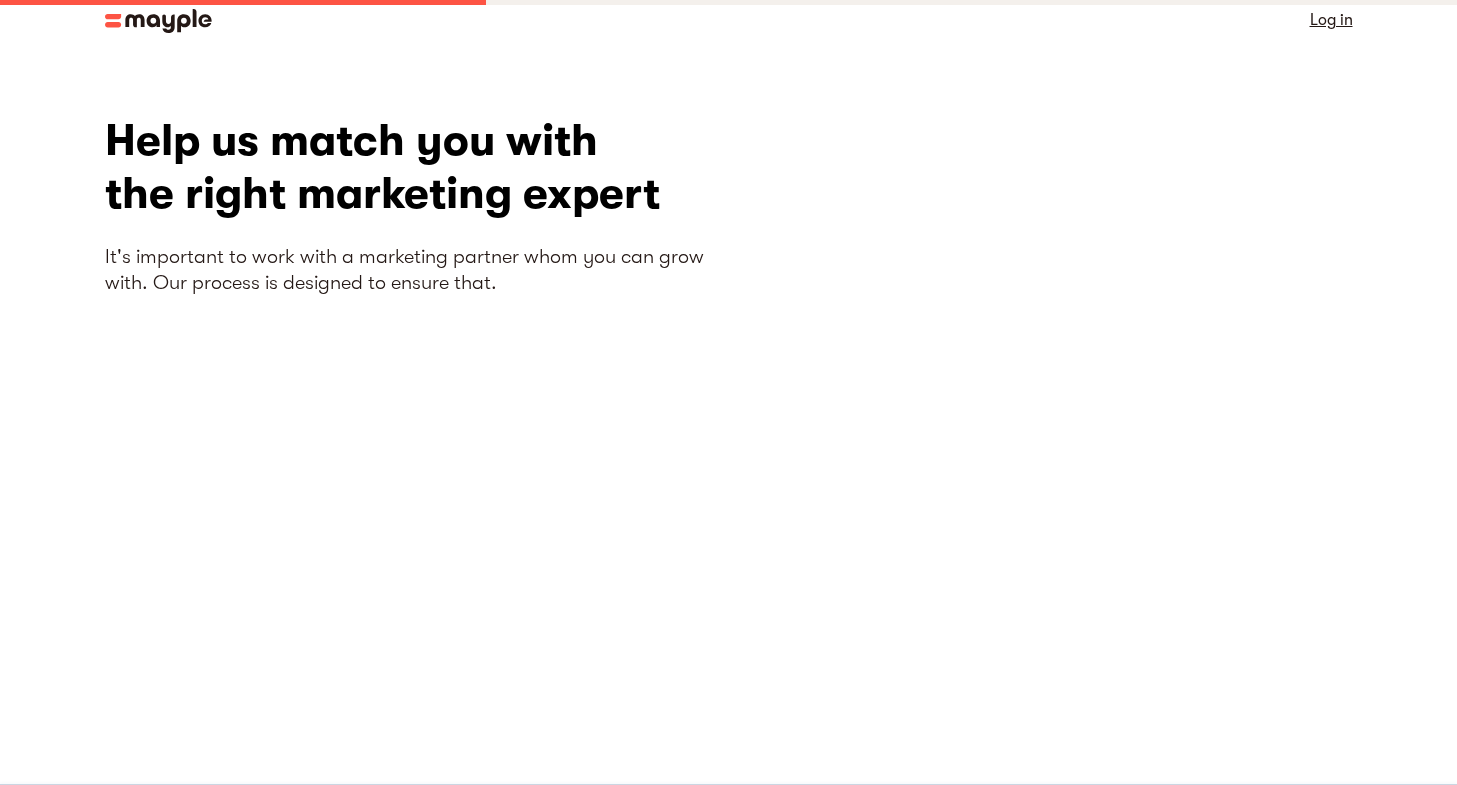scroll, scrollTop: 0, scrollLeft: 0, axis: both 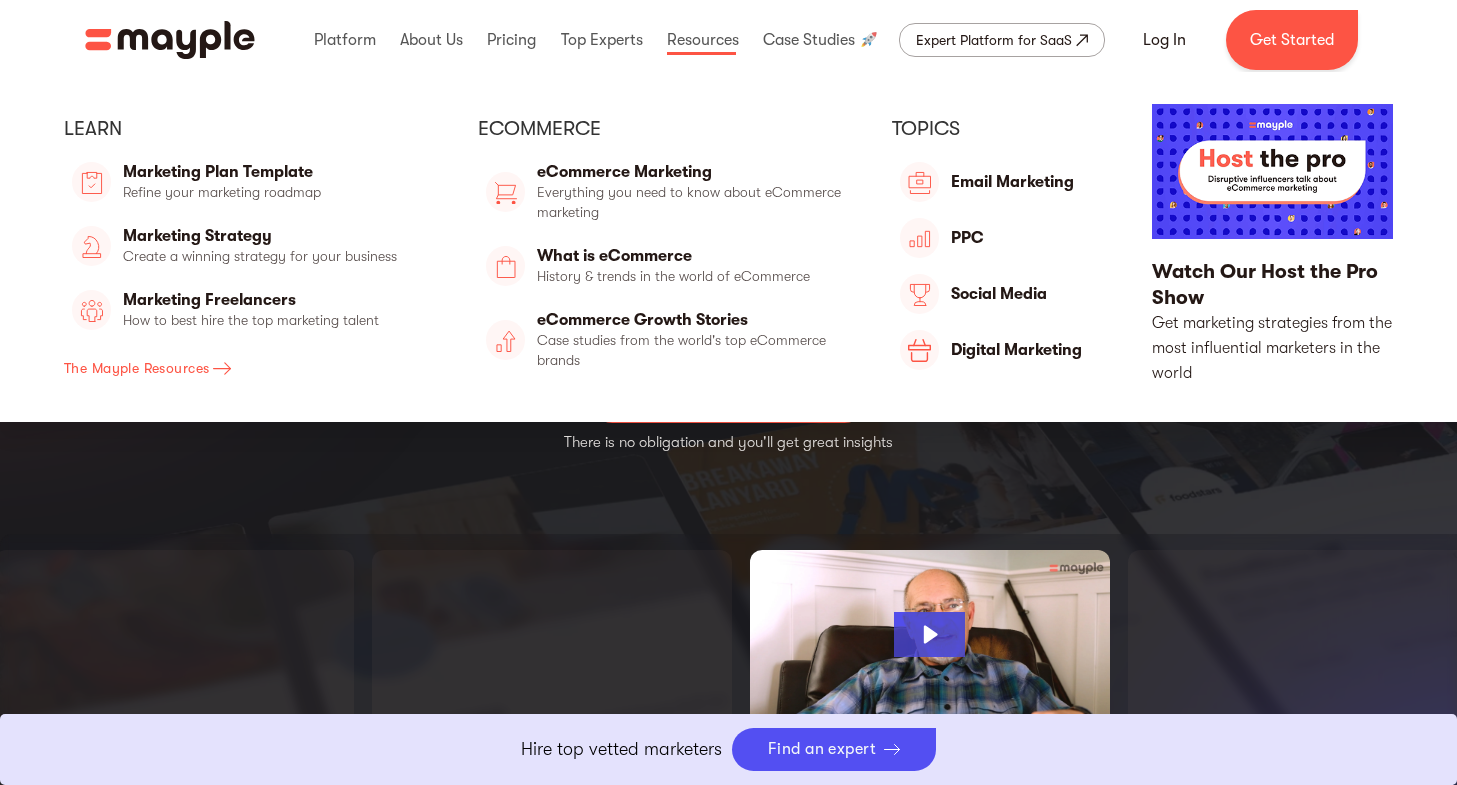 select on "Beauty" 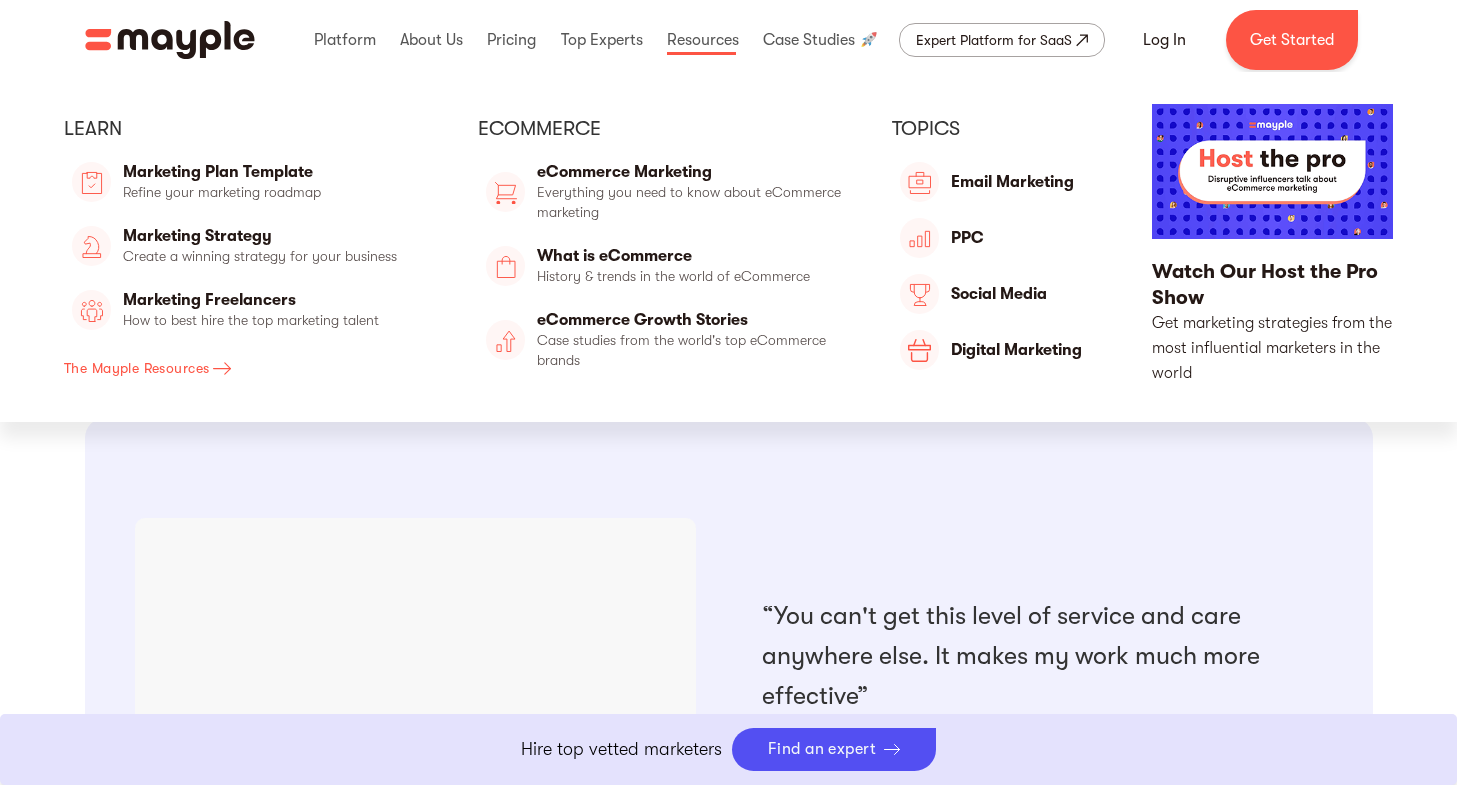 scroll, scrollTop: 1527, scrollLeft: 0, axis: vertical 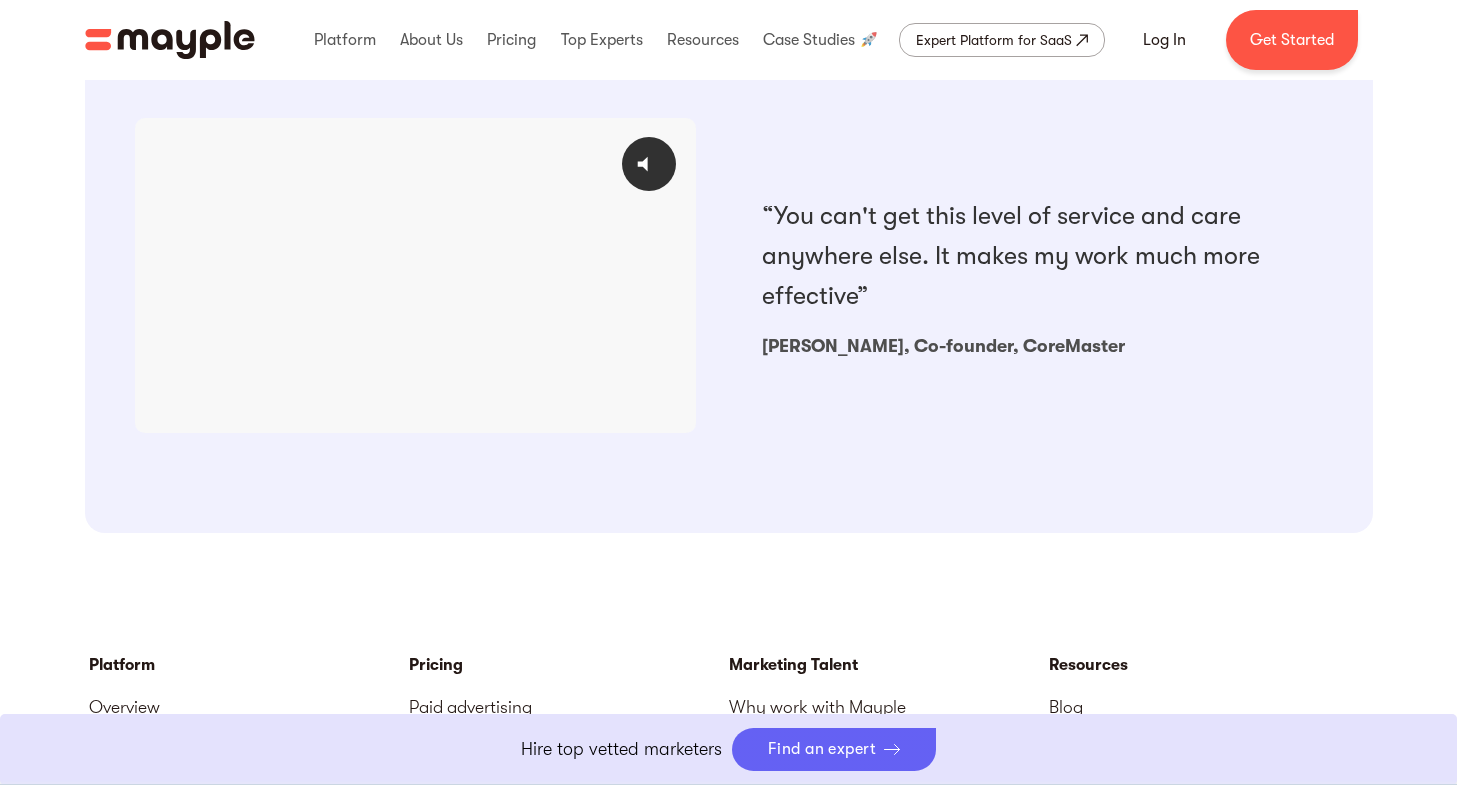 click on "Find an expert" at bounding box center [834, 749] 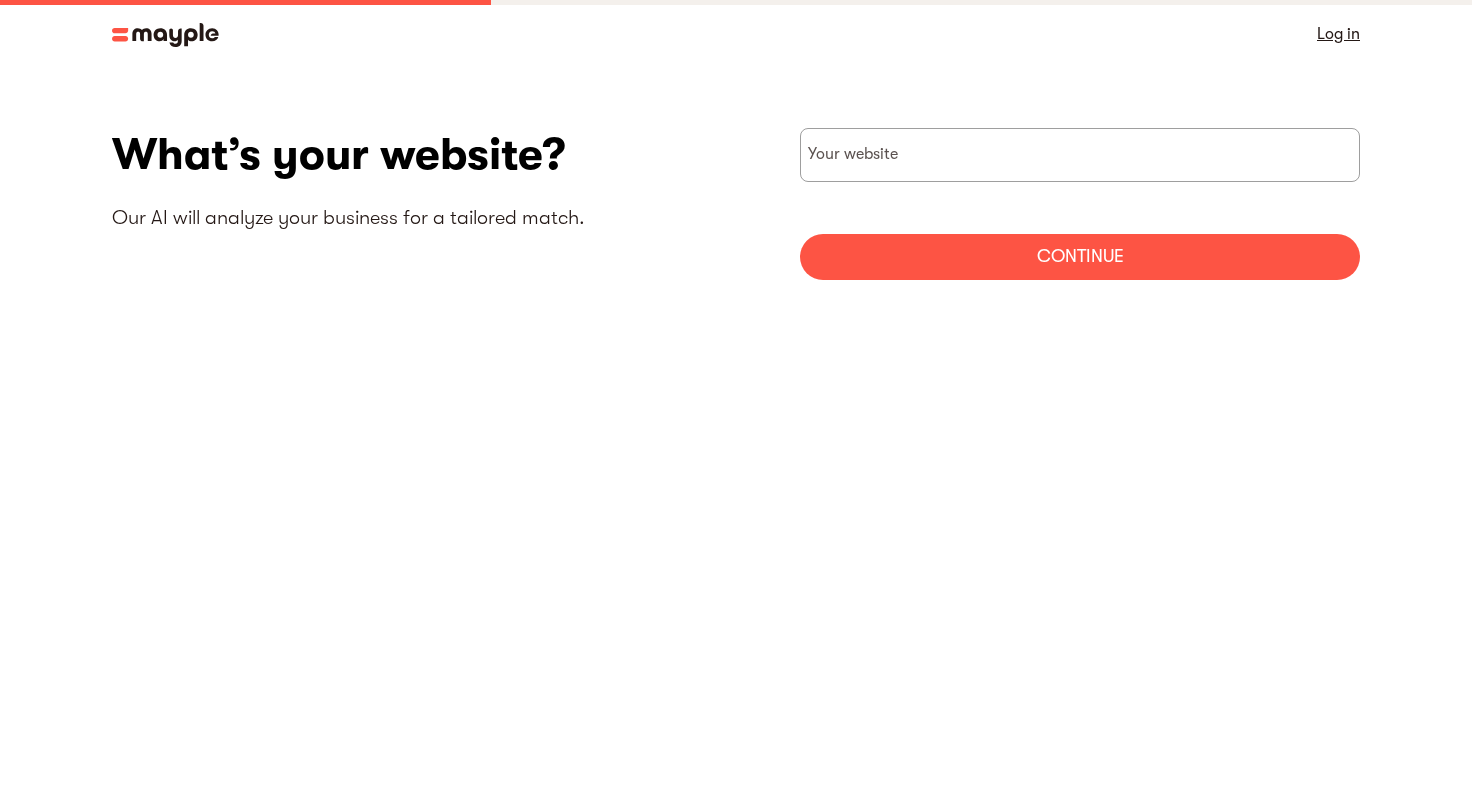 scroll, scrollTop: 0, scrollLeft: 0, axis: both 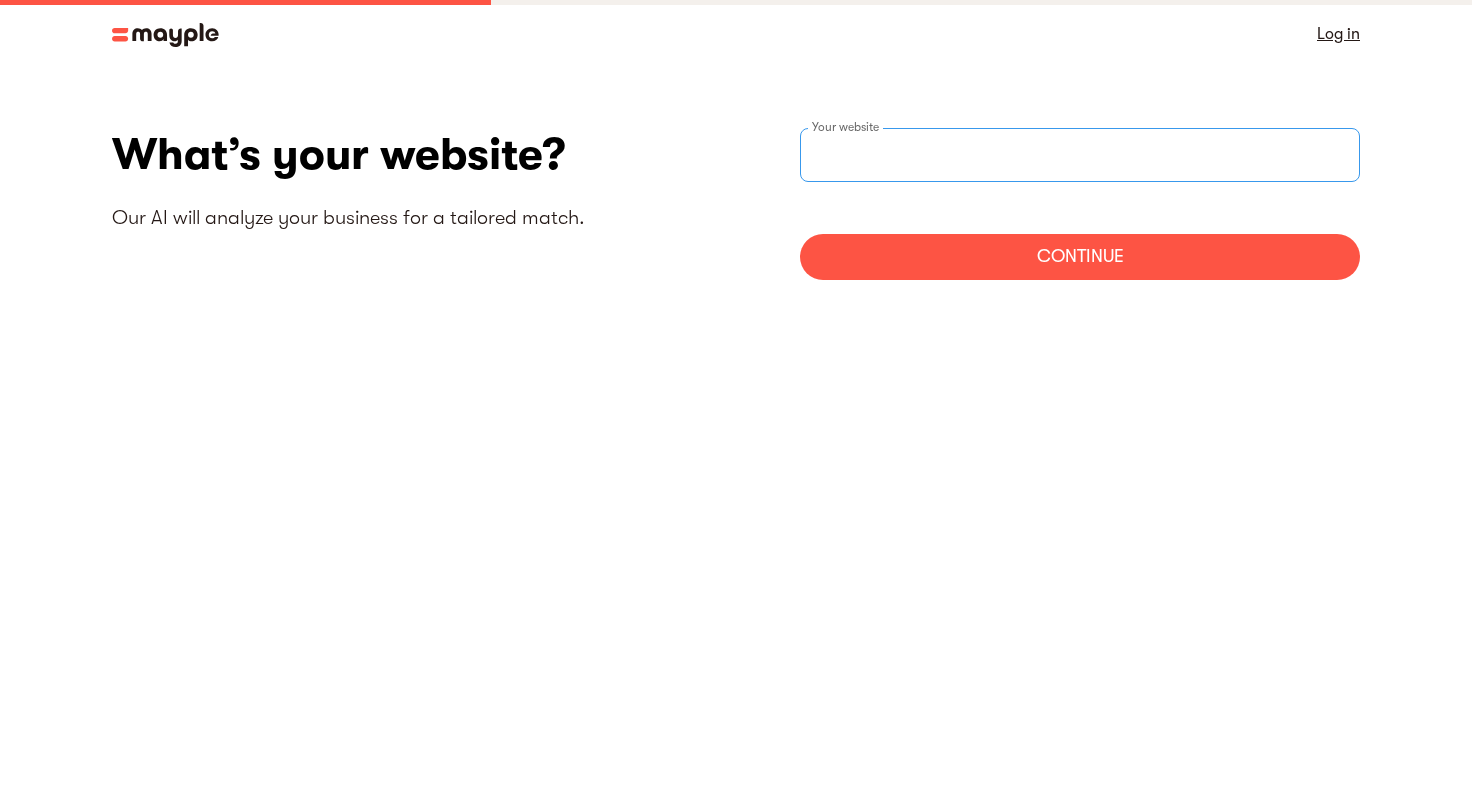 click at bounding box center (1080, 155) 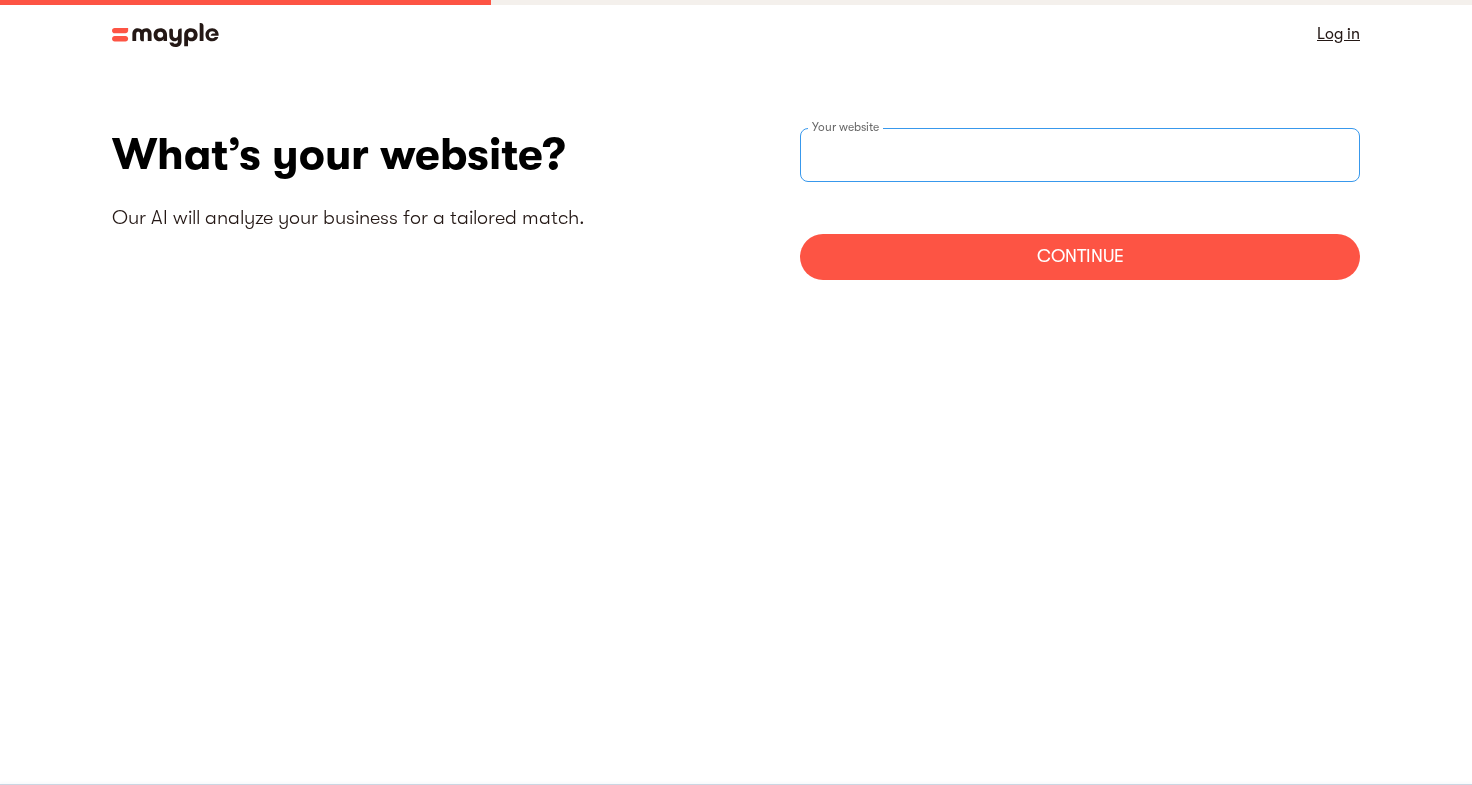 type on "https://petbeauty.com.au" 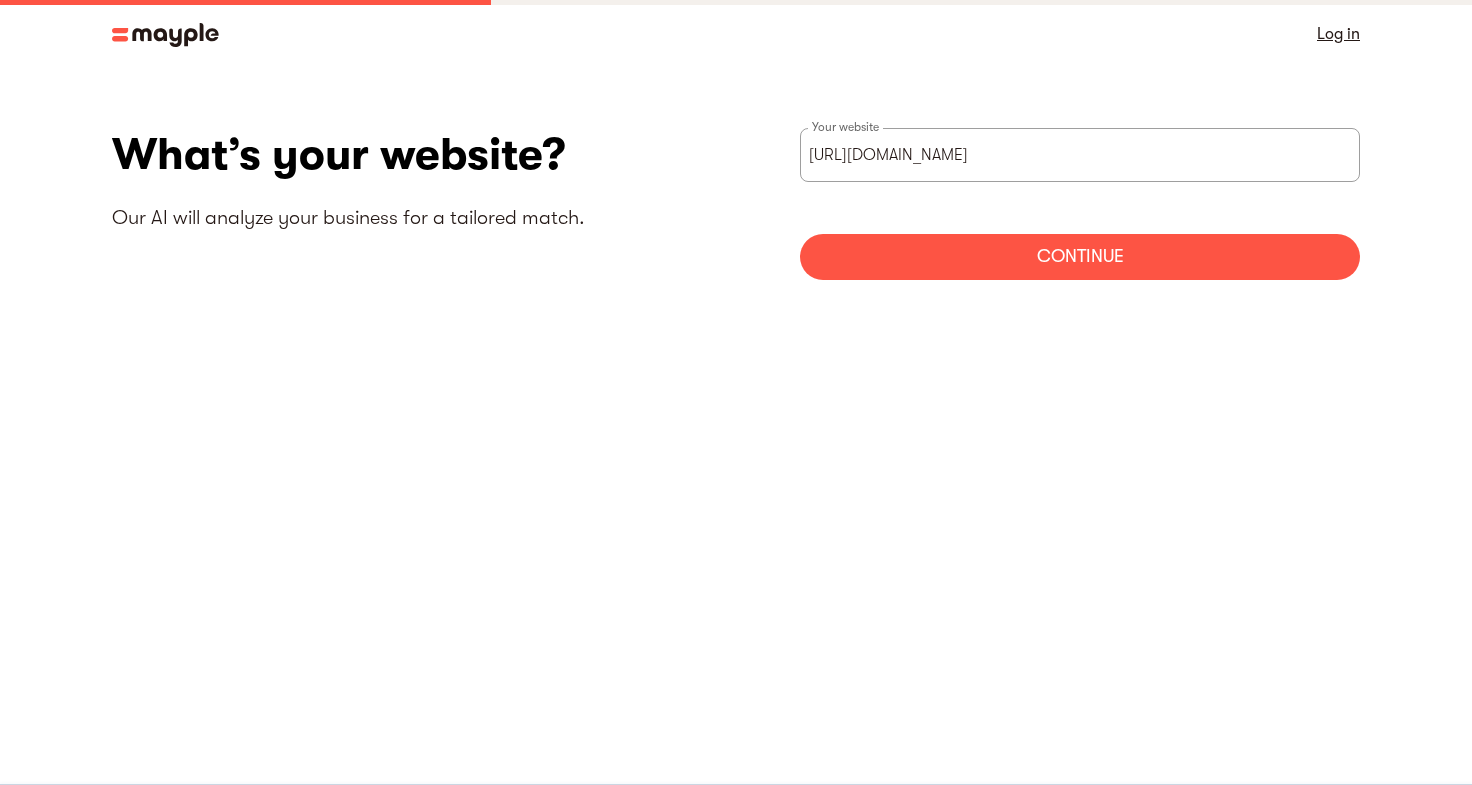 click on "Continue" at bounding box center [1080, 257] 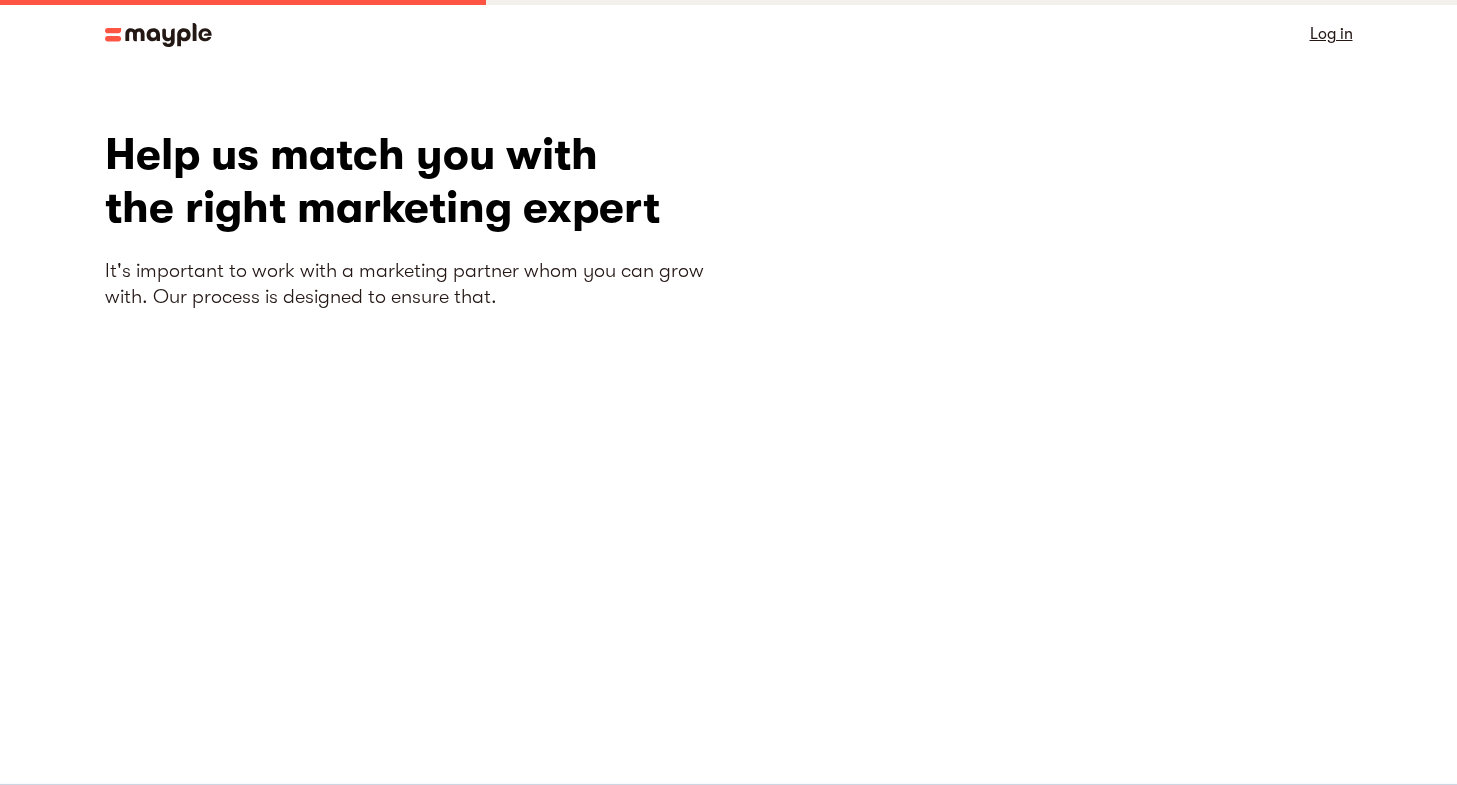 click at bounding box center [158, 35] 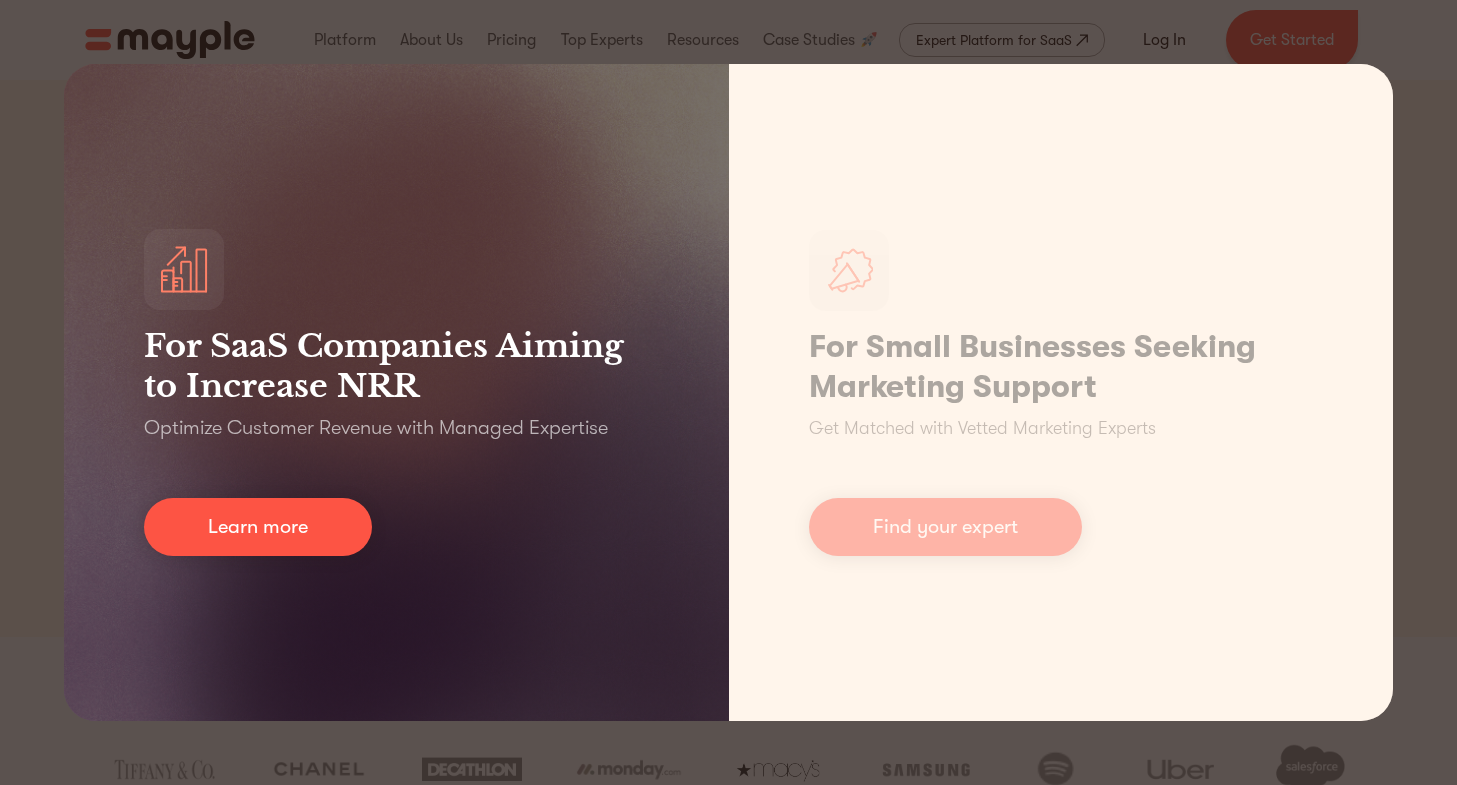scroll, scrollTop: 0, scrollLeft: 0, axis: both 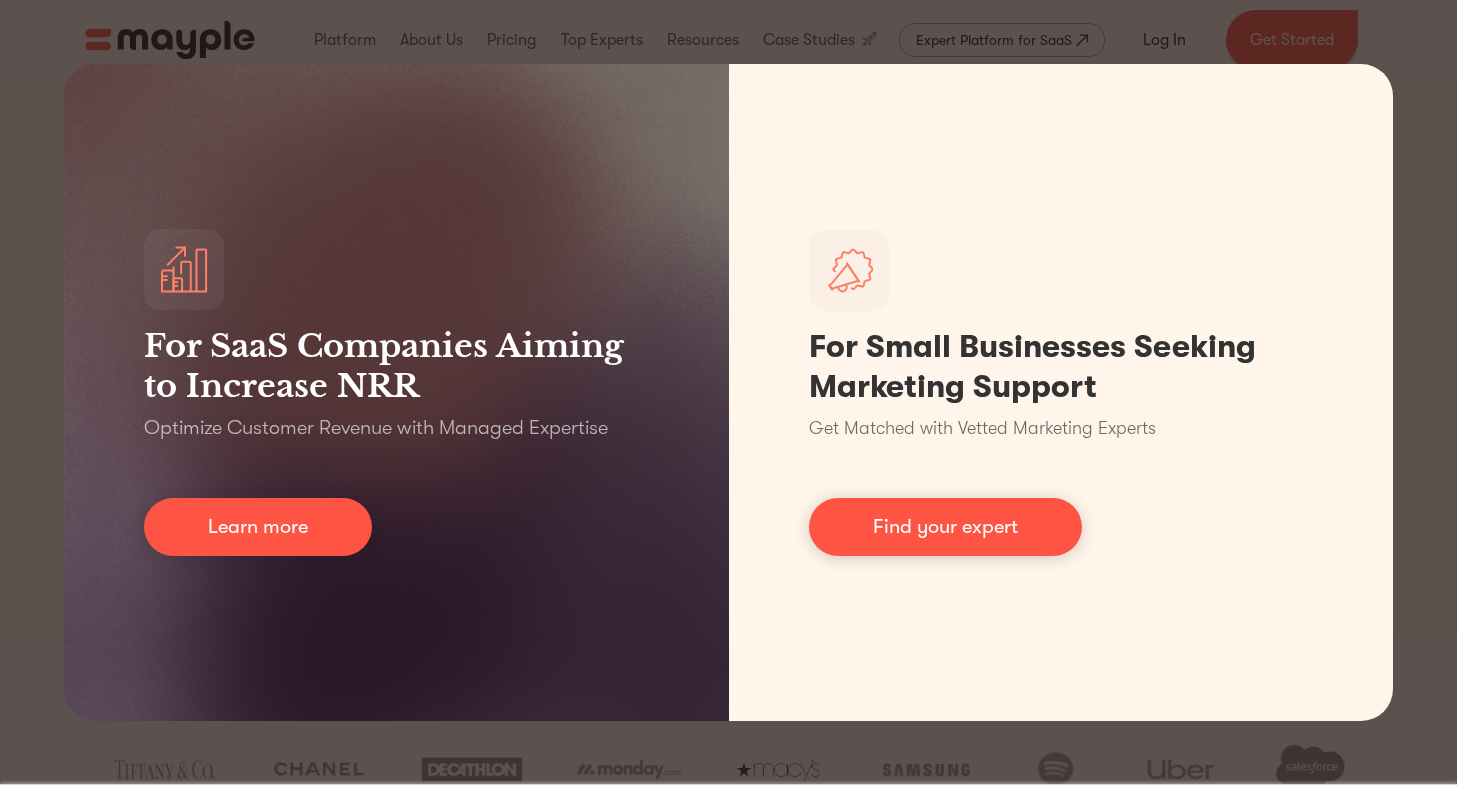 click on "For SaaS Companies Aiming to Increase NRR Optimize Customer Revenue with Managed Expertise Learn more For Small Businesses Seeking Marketing Support Get Matched with Vetted Marketing Experts Find your expert" at bounding box center [728, 392] 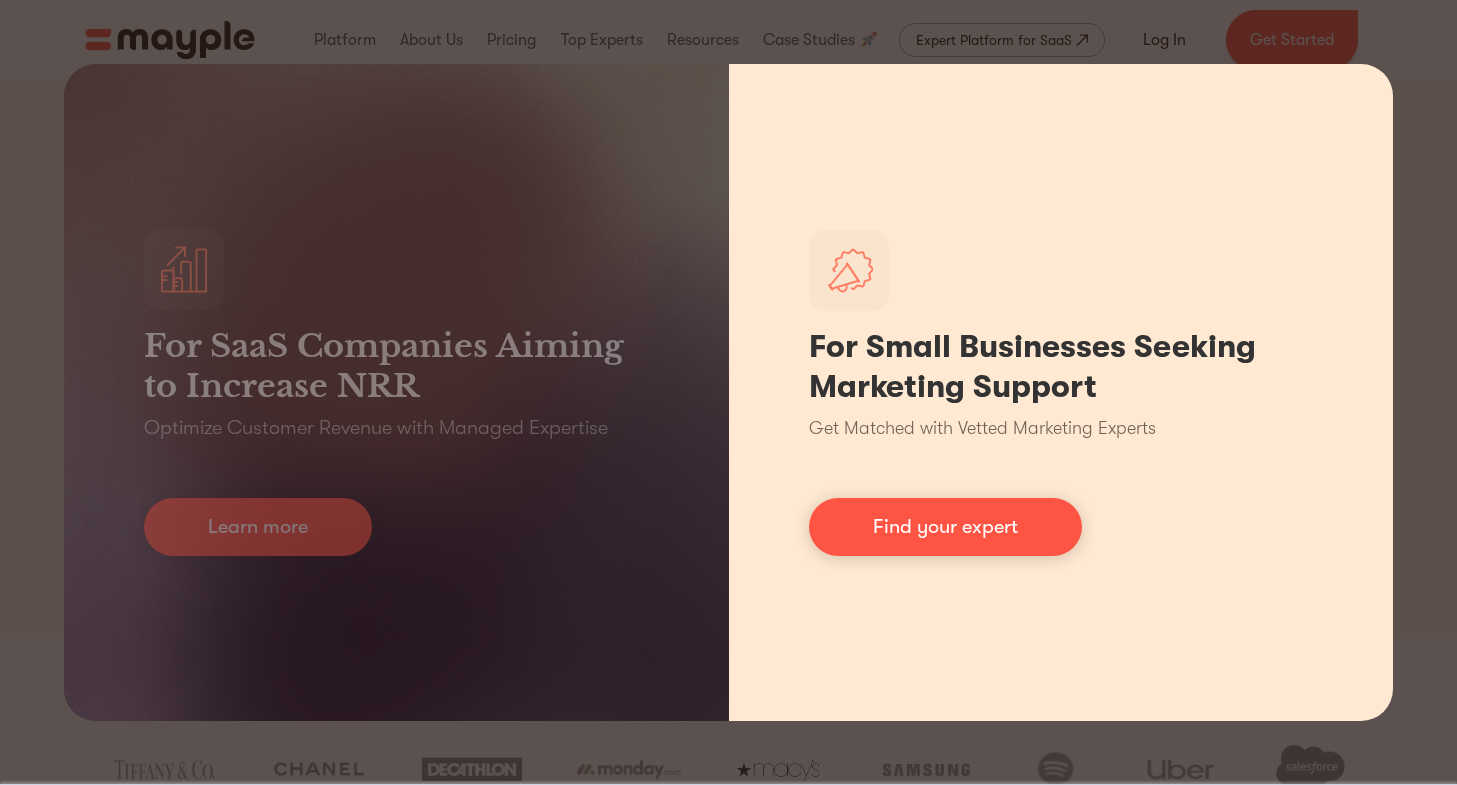 drag, startPoint x: 1293, startPoint y: 79, endPoint x: 1321, endPoint y: 84, distance: 28.442924 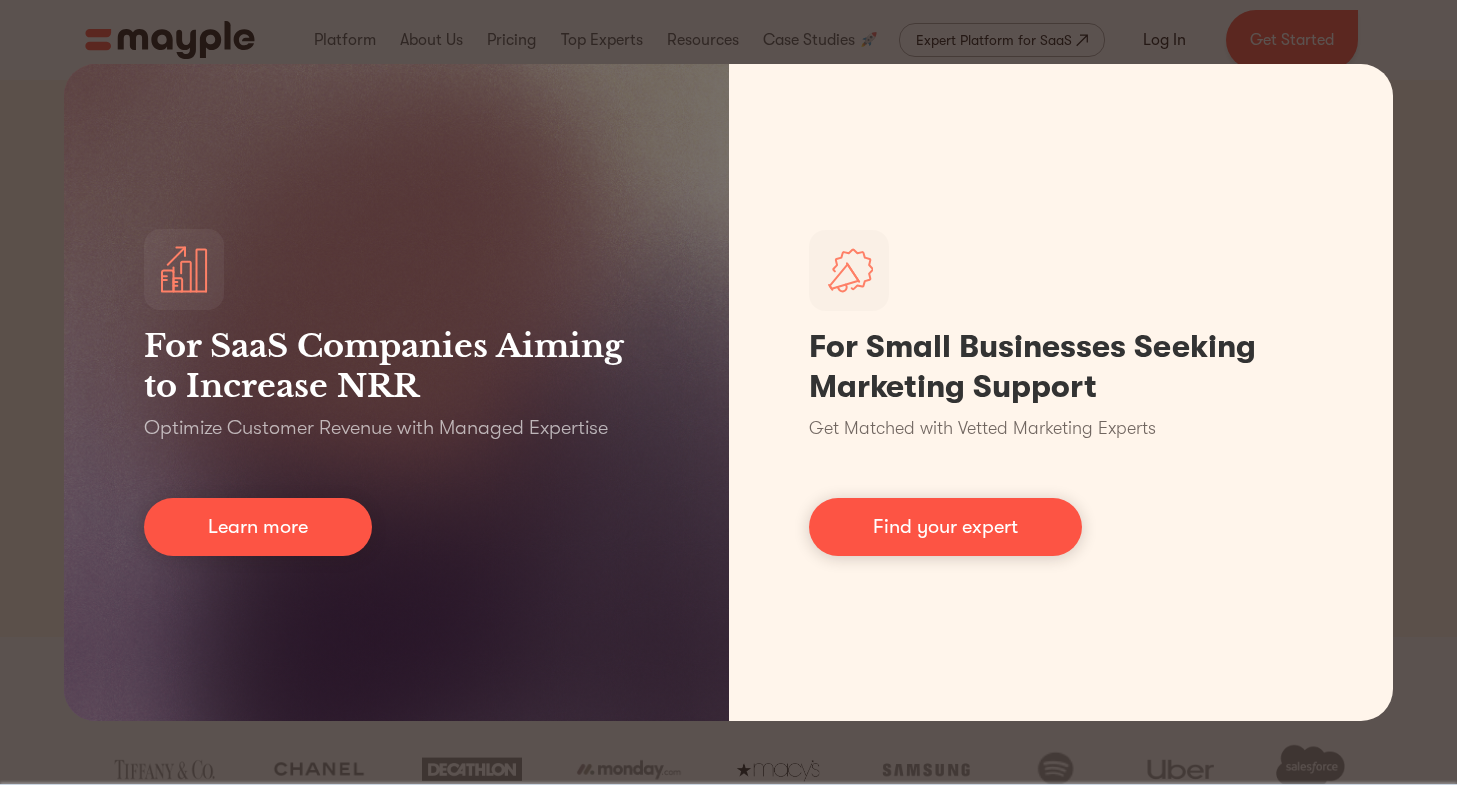 scroll, scrollTop: 686, scrollLeft: 0, axis: vertical 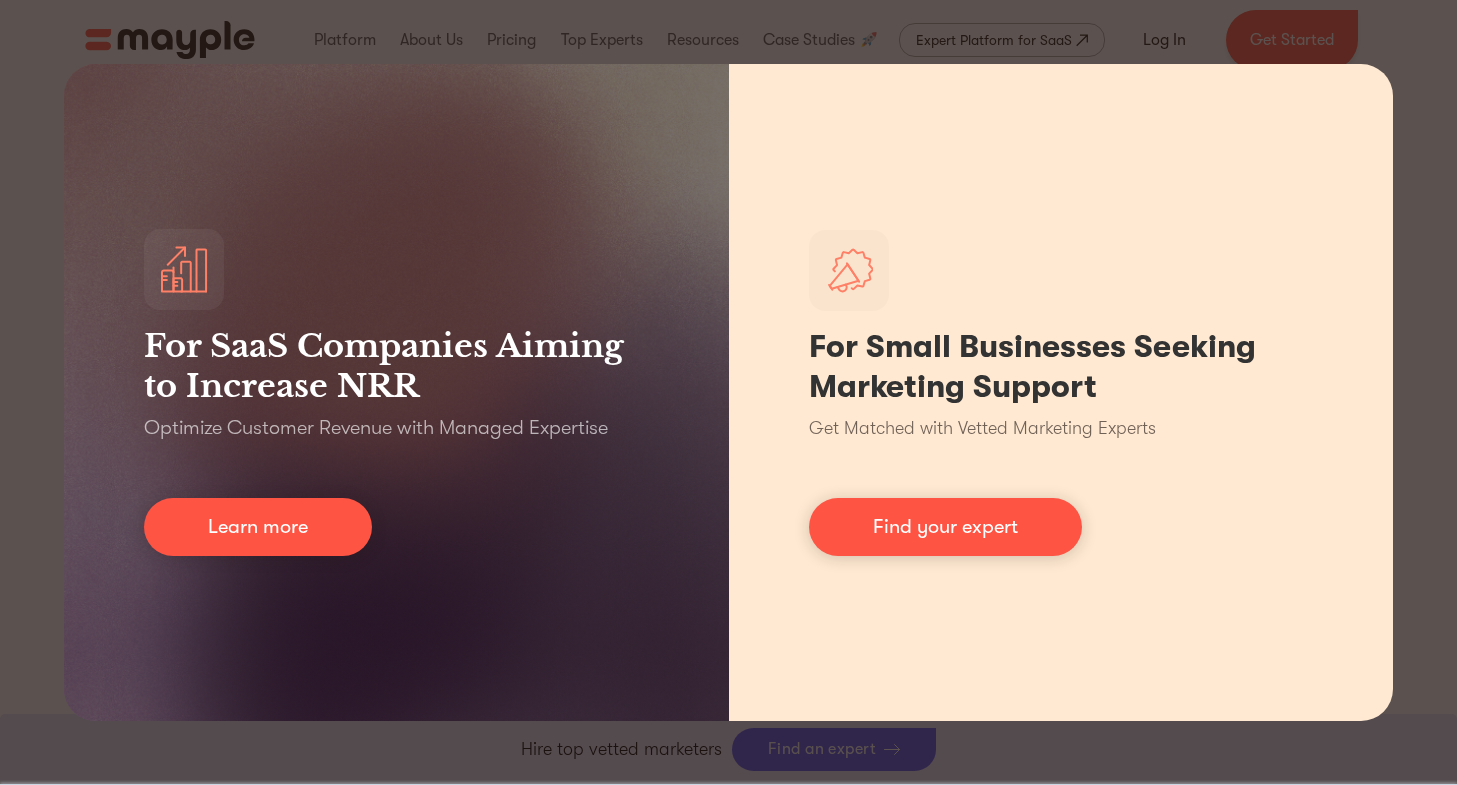 drag, startPoint x: 1426, startPoint y: 85, endPoint x: 1320, endPoint y: 191, distance: 149.90663 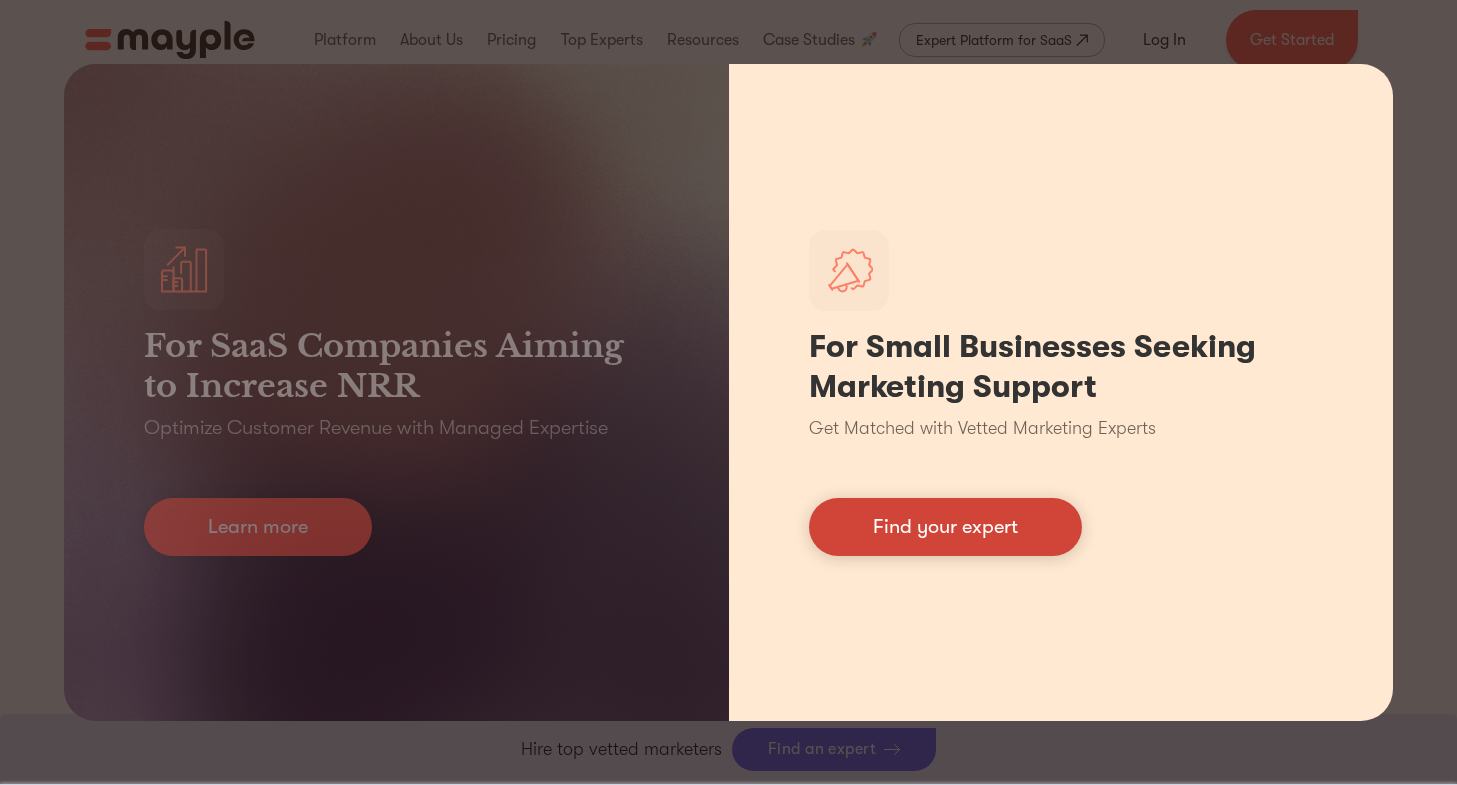 click on "Find your expert" at bounding box center [945, 527] 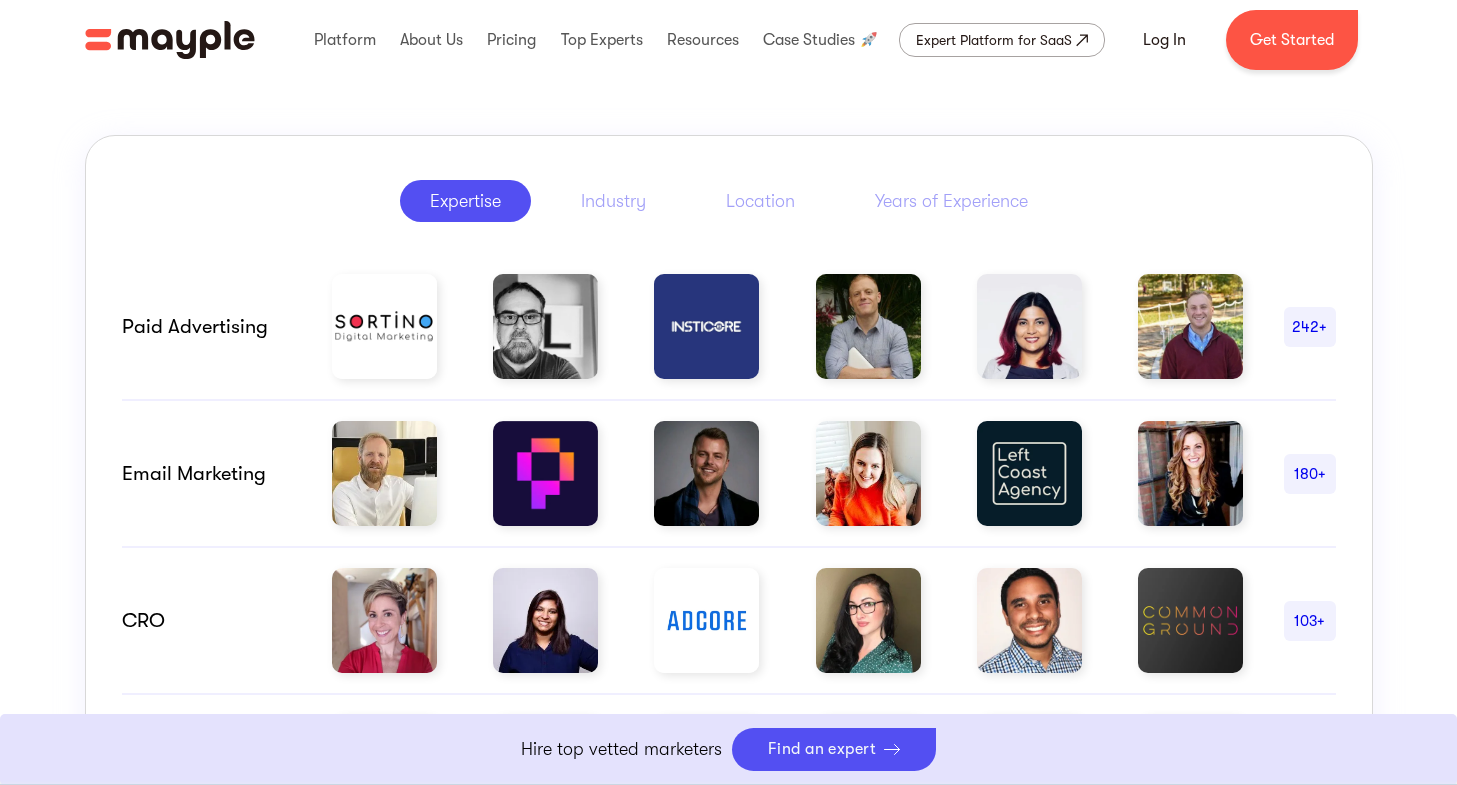 scroll, scrollTop: 986, scrollLeft: 0, axis: vertical 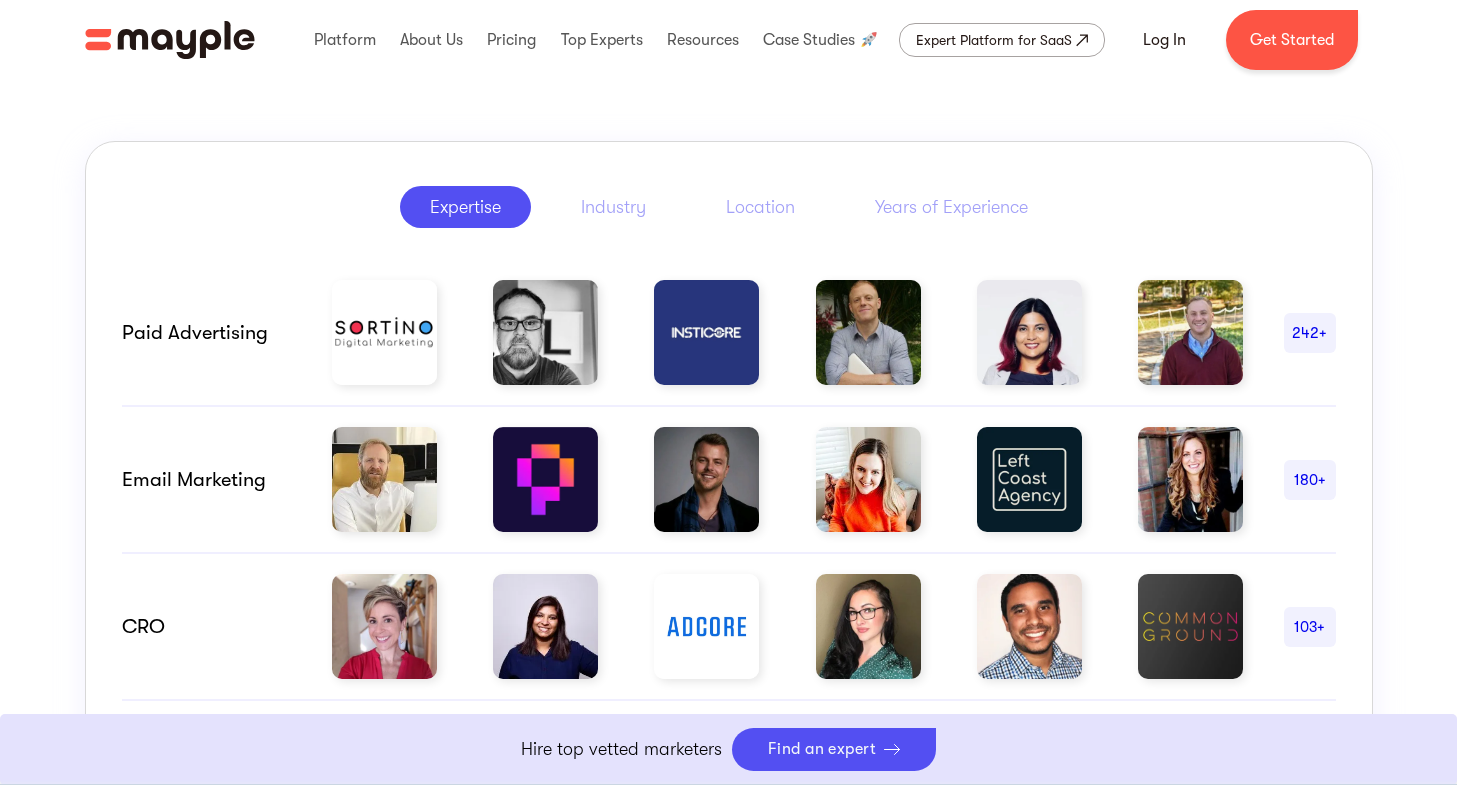 click on "242+" at bounding box center (1310, 333) 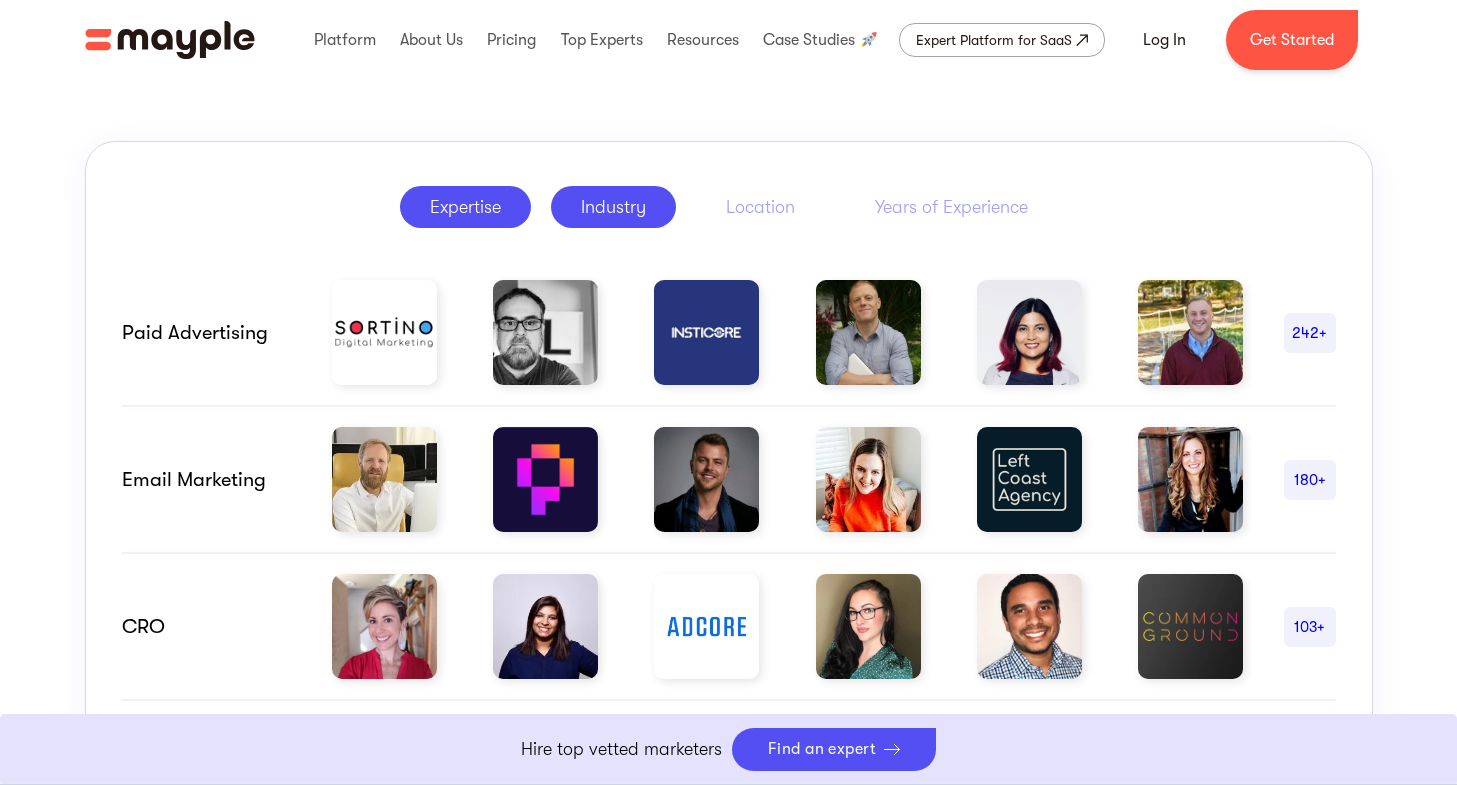 click on "Industry" at bounding box center (613, 207) 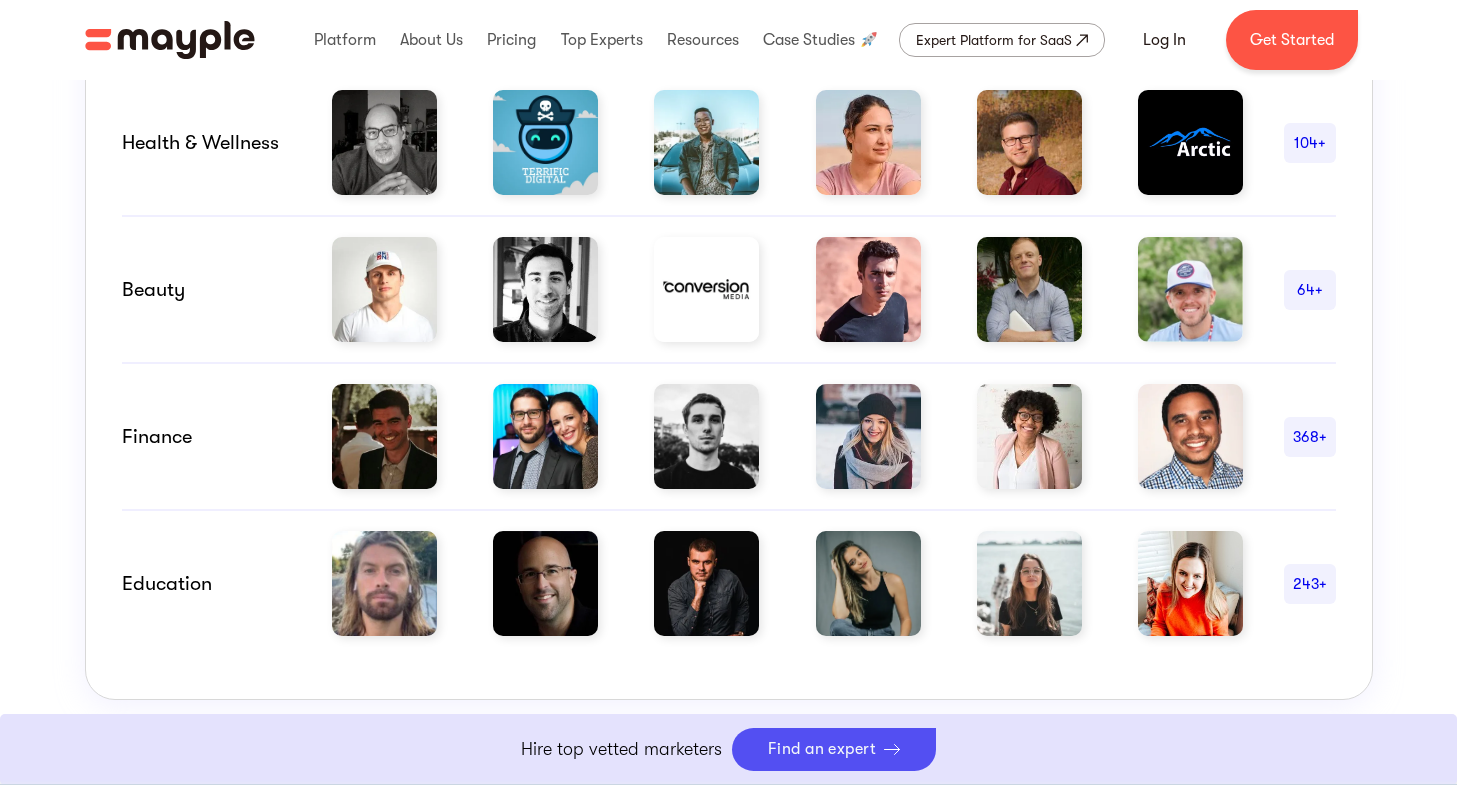 scroll, scrollTop: 1486, scrollLeft: 0, axis: vertical 